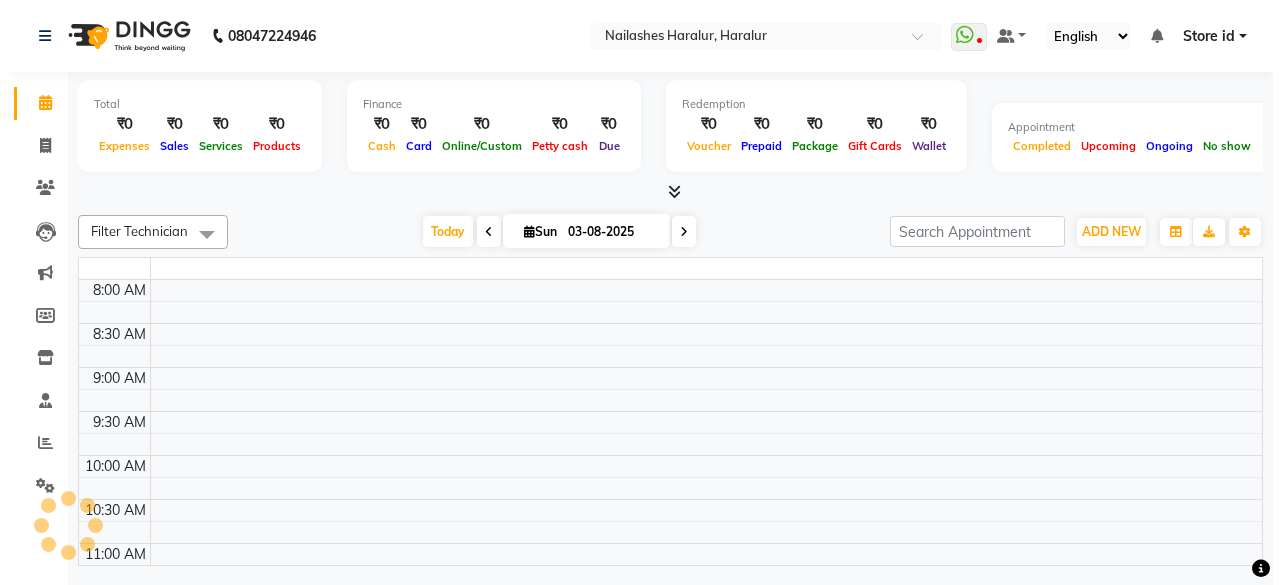 scroll, scrollTop: 0, scrollLeft: 0, axis: both 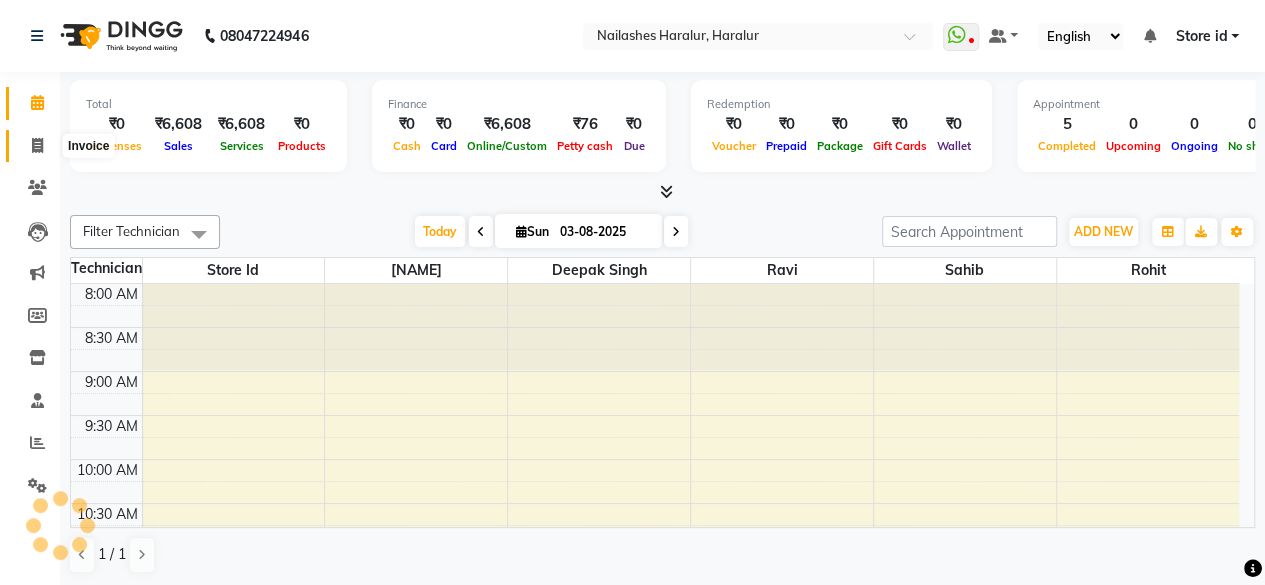 click 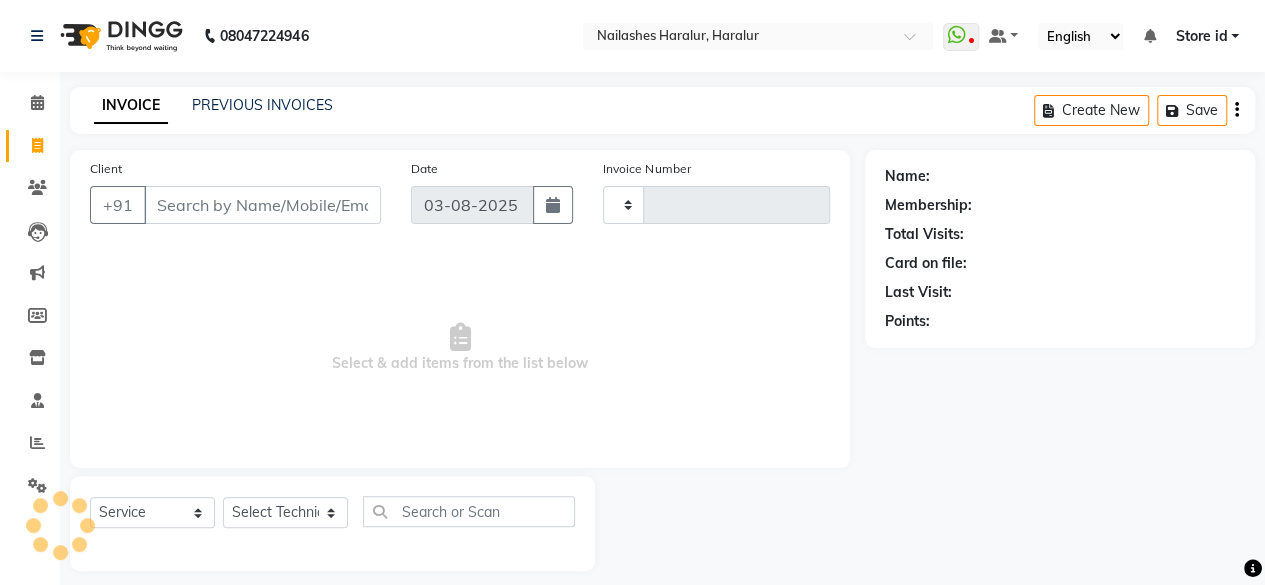 type on "0284" 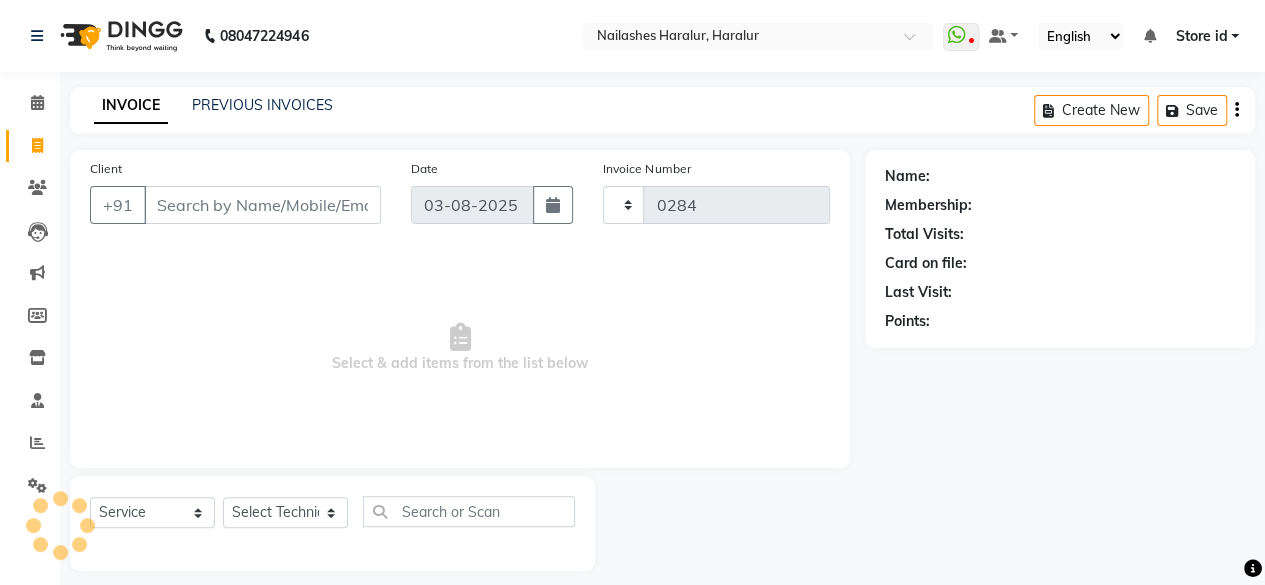 select on "8259" 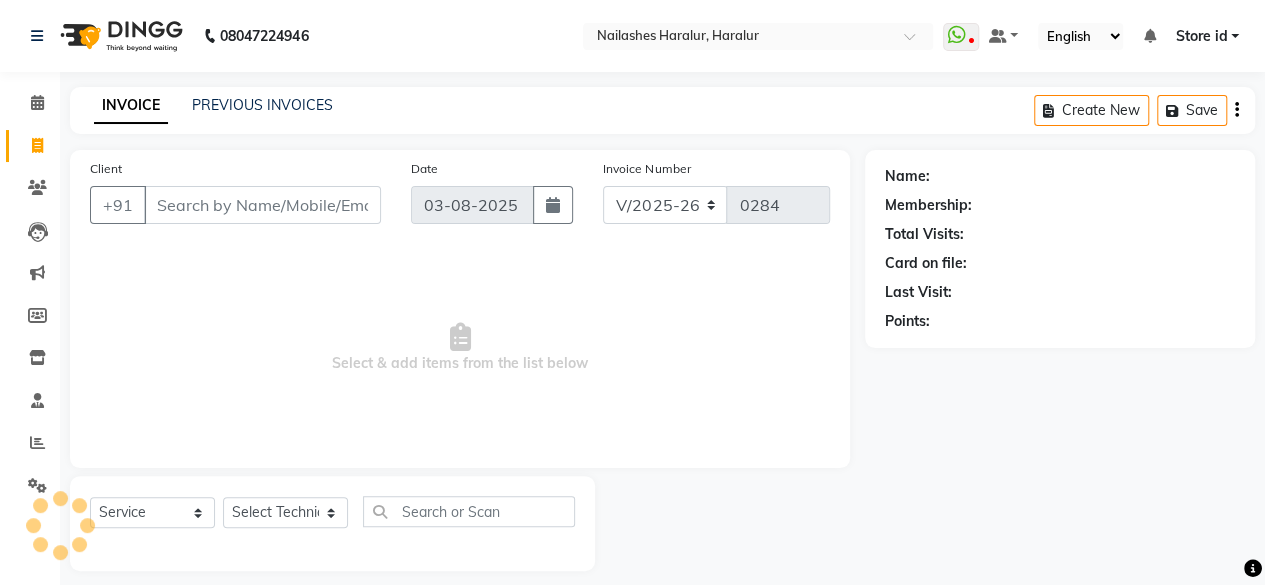 click on "Client" at bounding box center [262, 205] 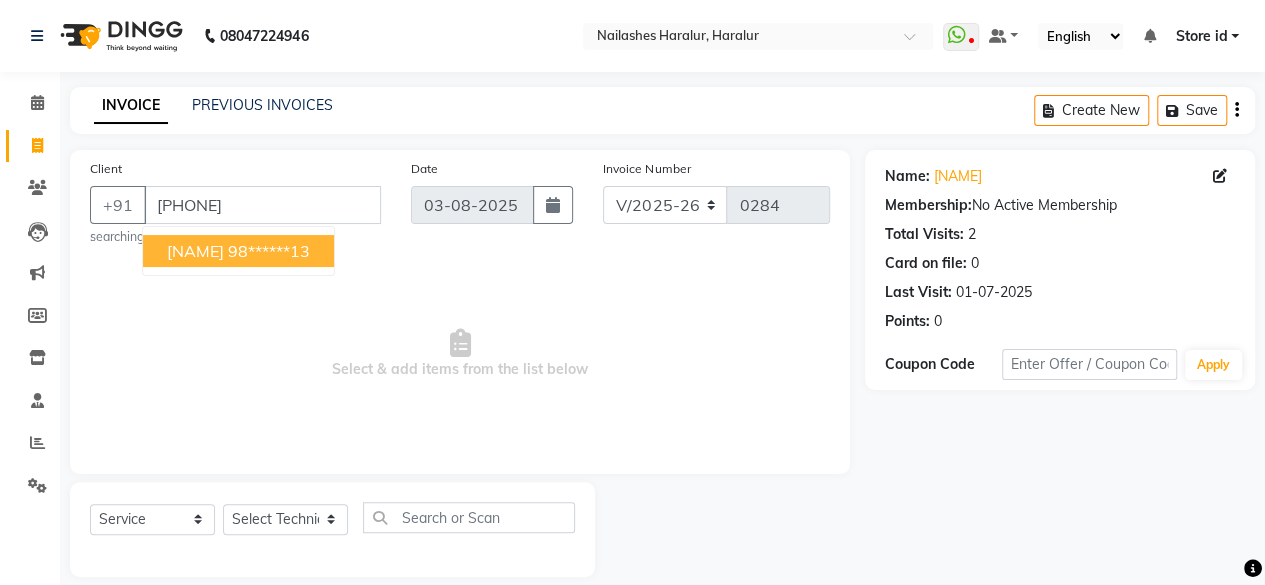 click on "[NAME]" at bounding box center (195, 251) 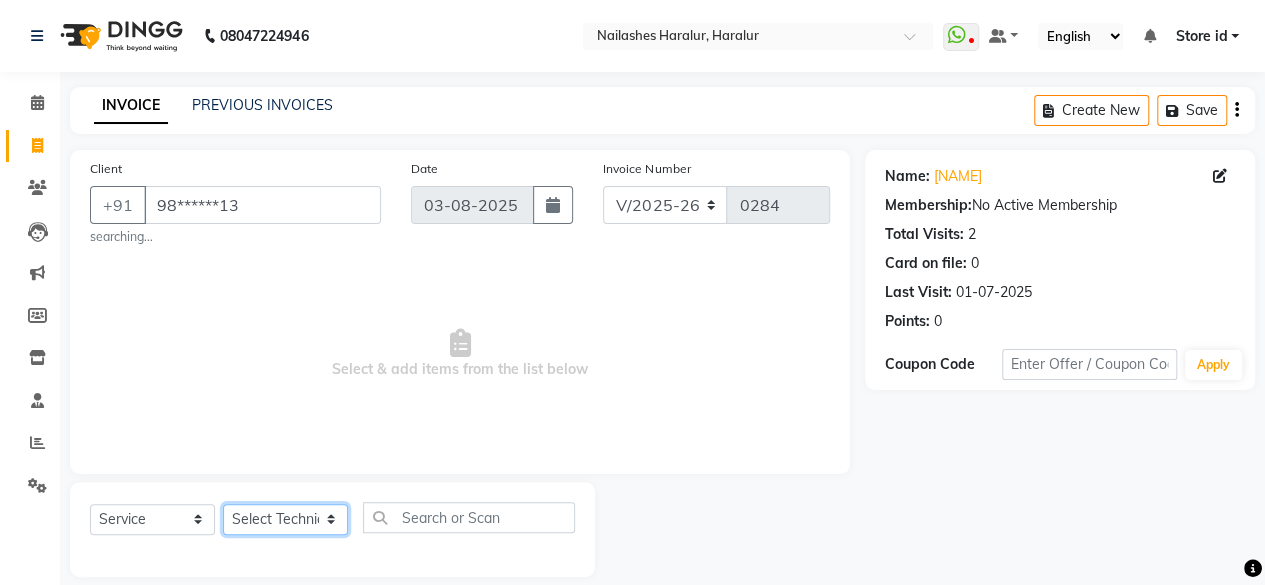 click on "Select Technician [NAME] [LAST] [NAME] [NAME] Store id" 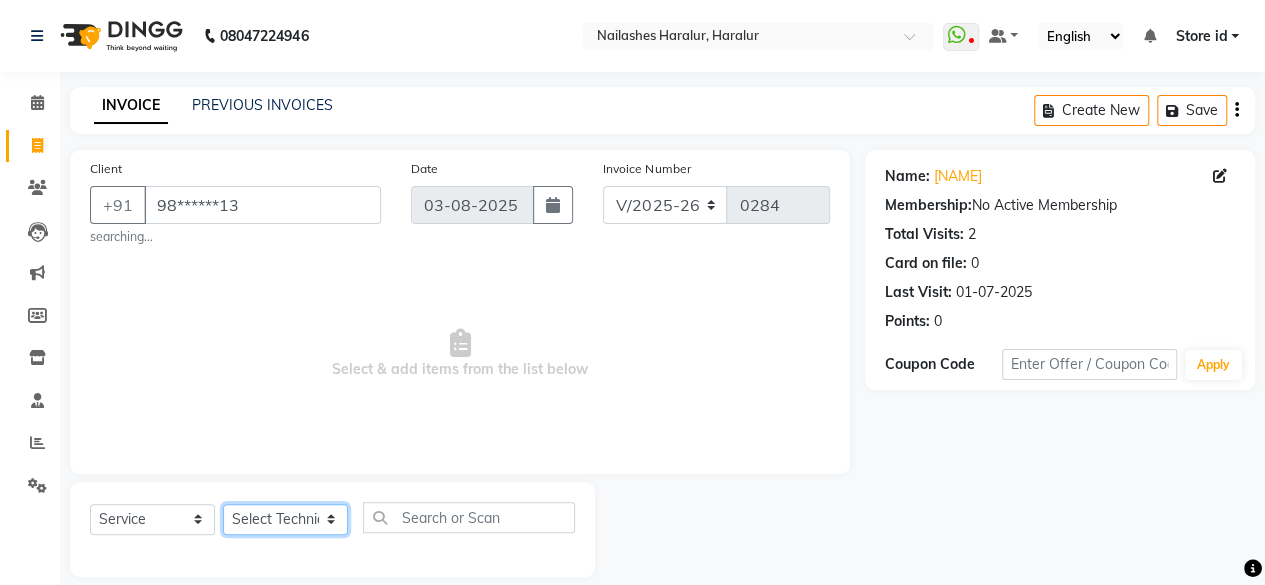 select on "82346" 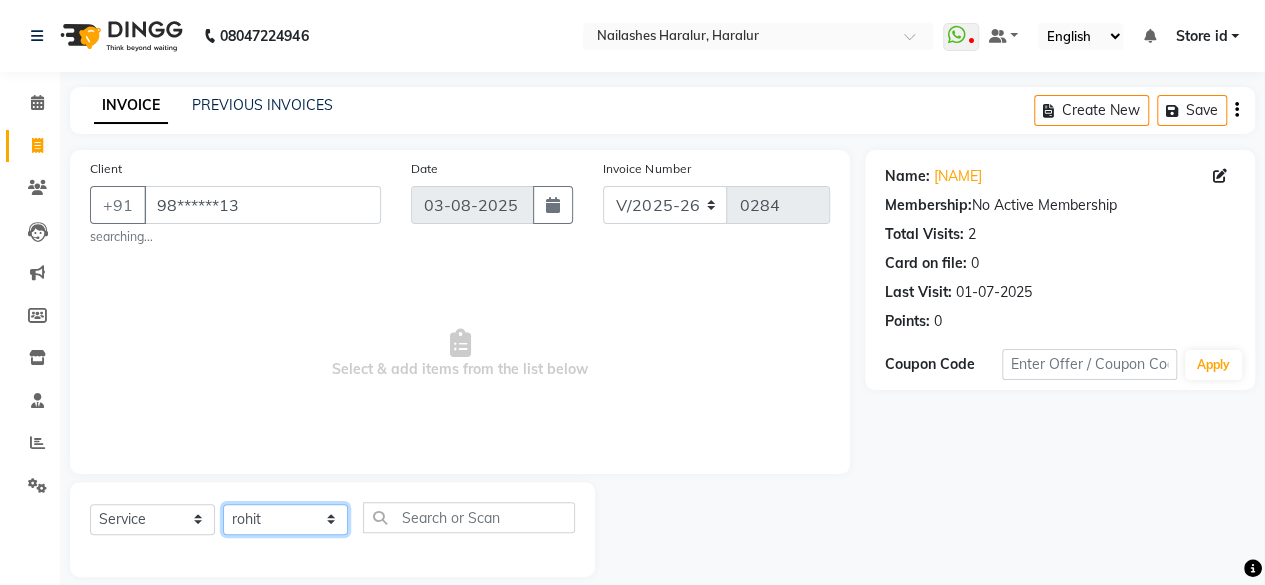 click on "Select Technician [NAME] [LAST] [NAME] [NAME] Store id" 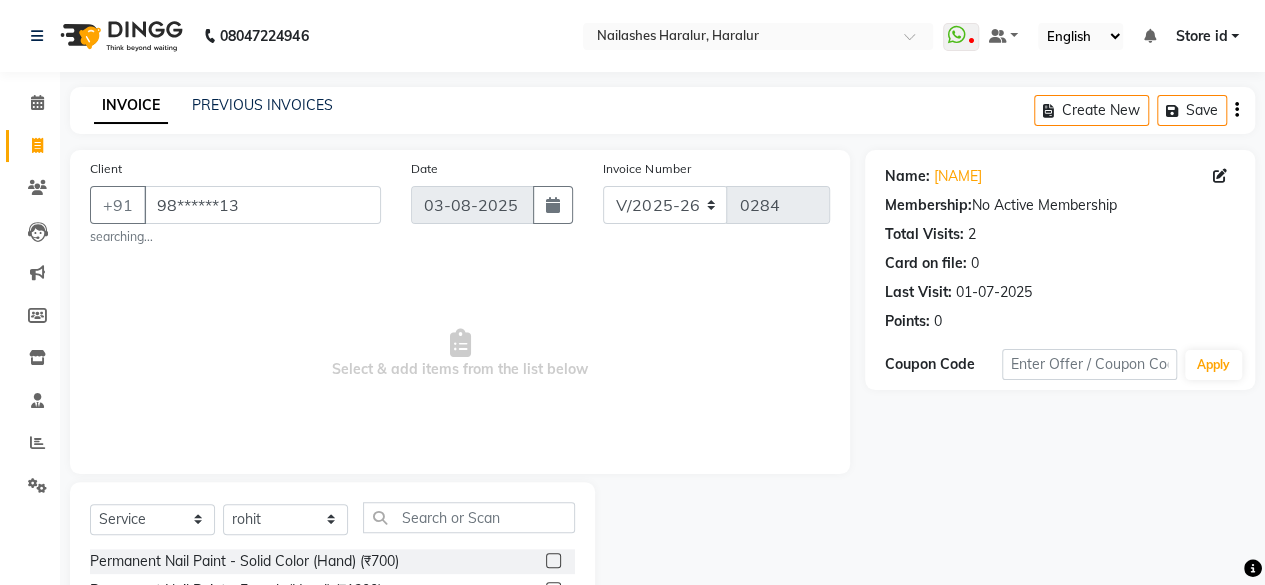 click 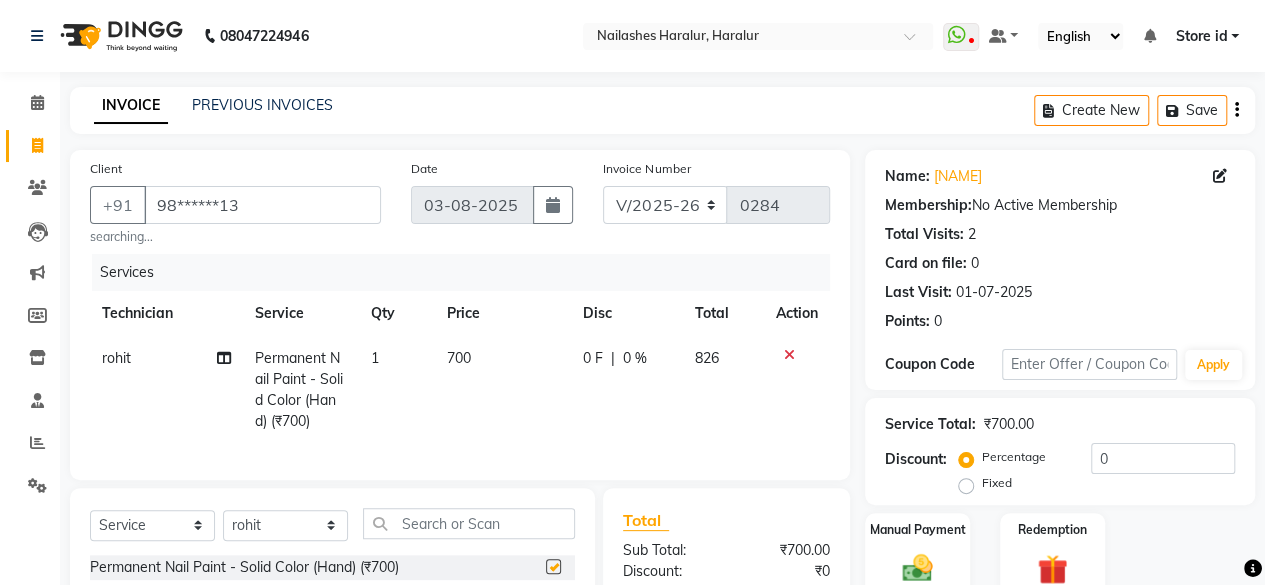 checkbox on "false" 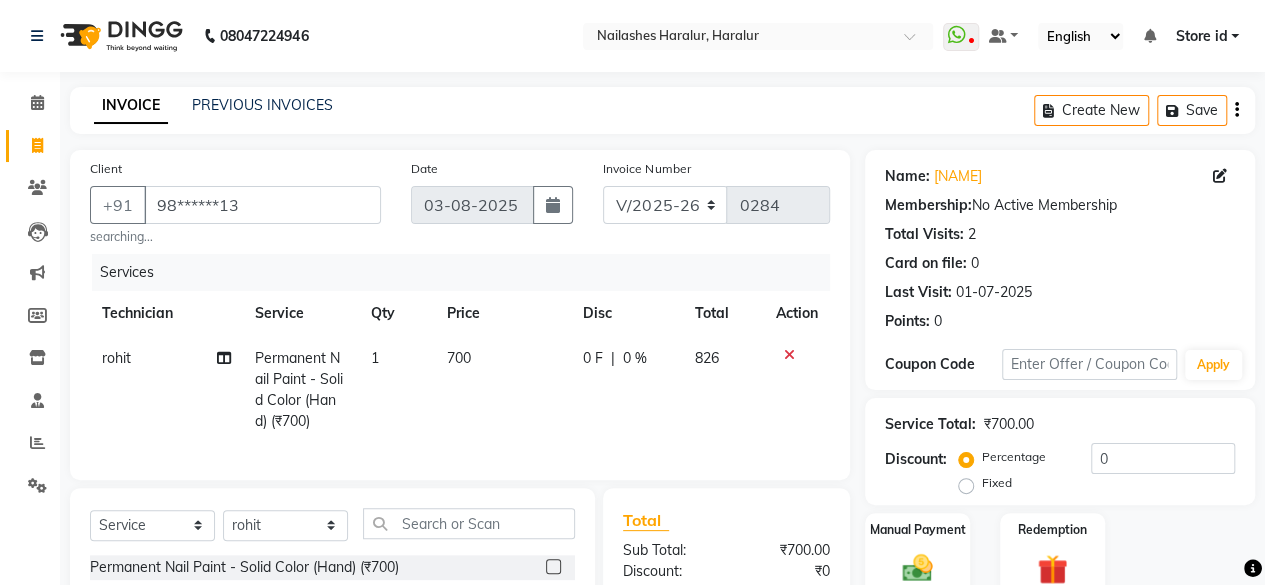 scroll, scrollTop: 242, scrollLeft: 0, axis: vertical 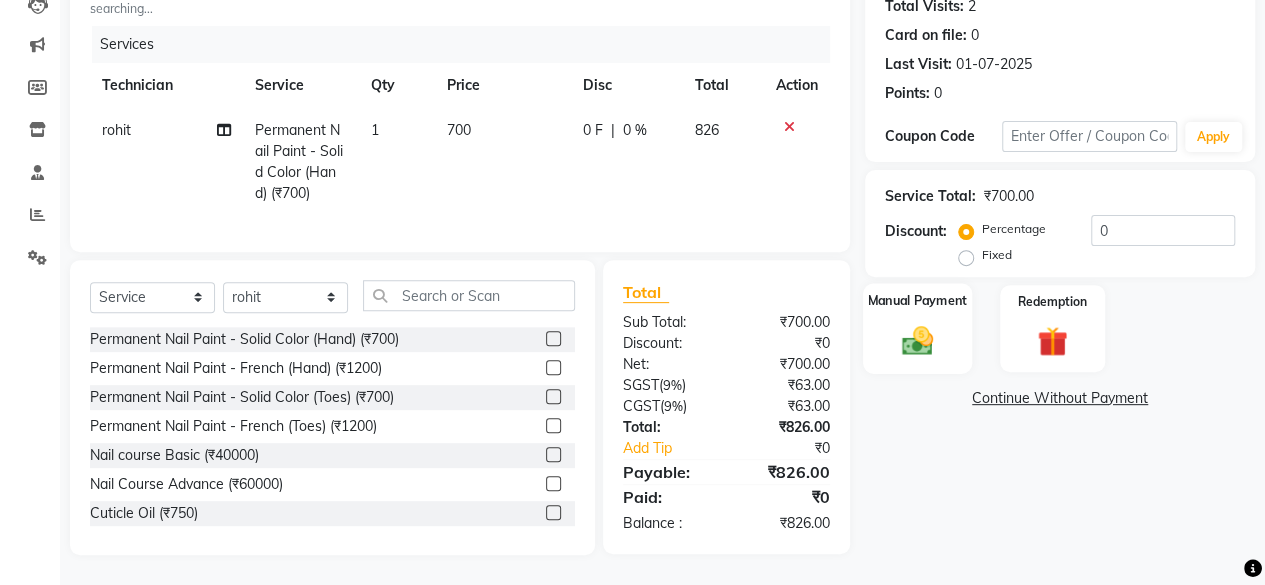 click 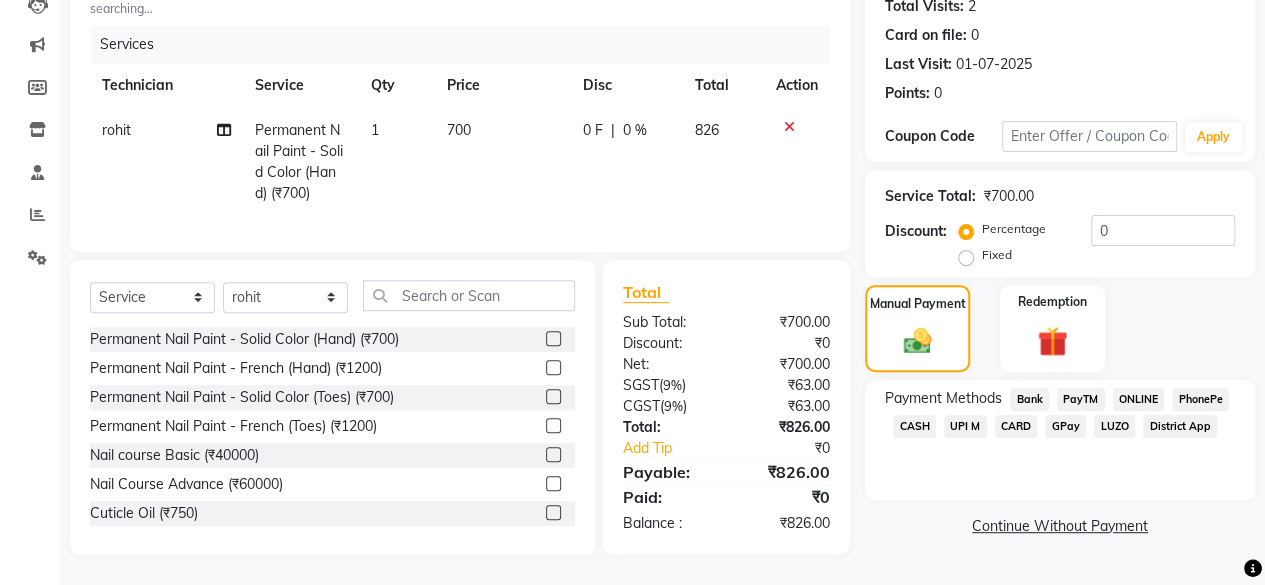 click on "ONLINE" 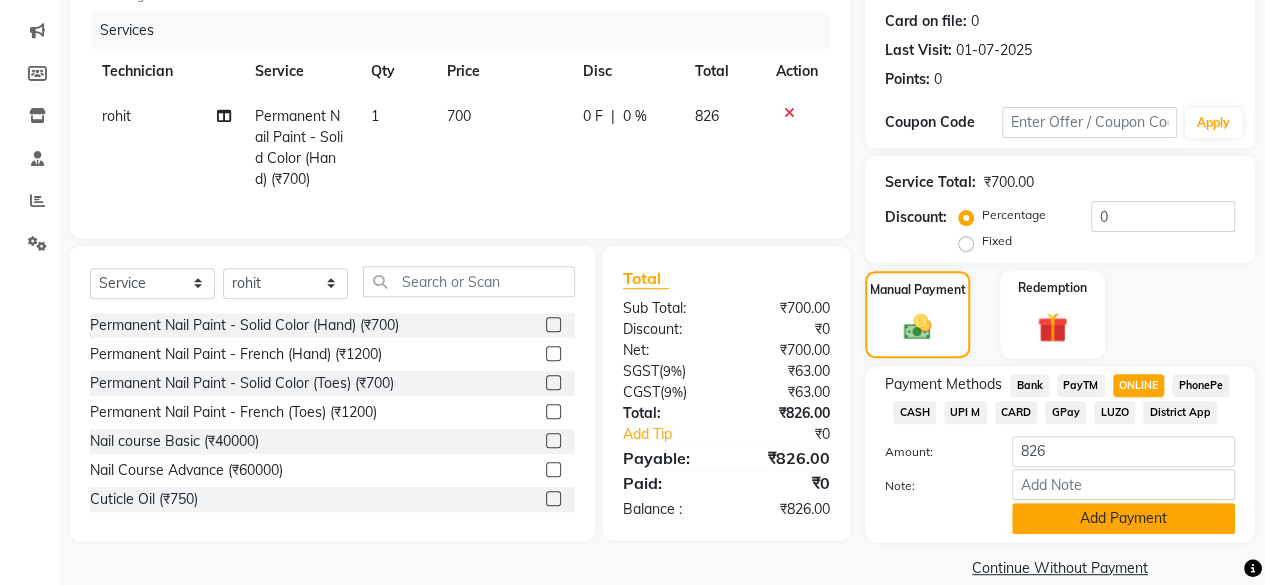 click on "Add Payment" 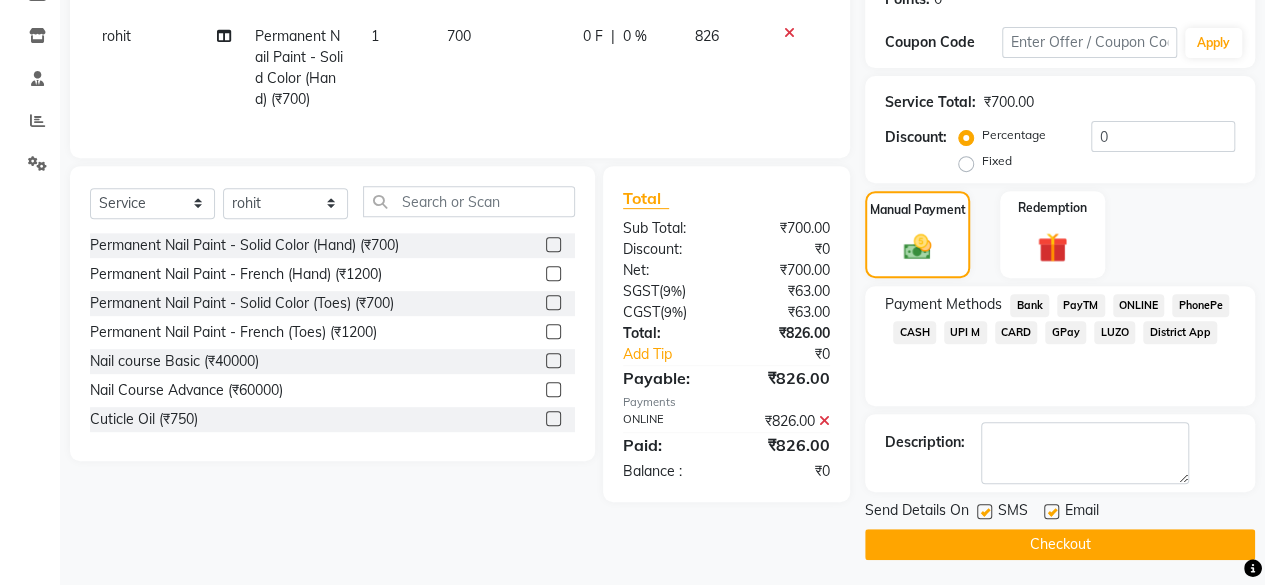 scroll, scrollTop: 324, scrollLeft: 0, axis: vertical 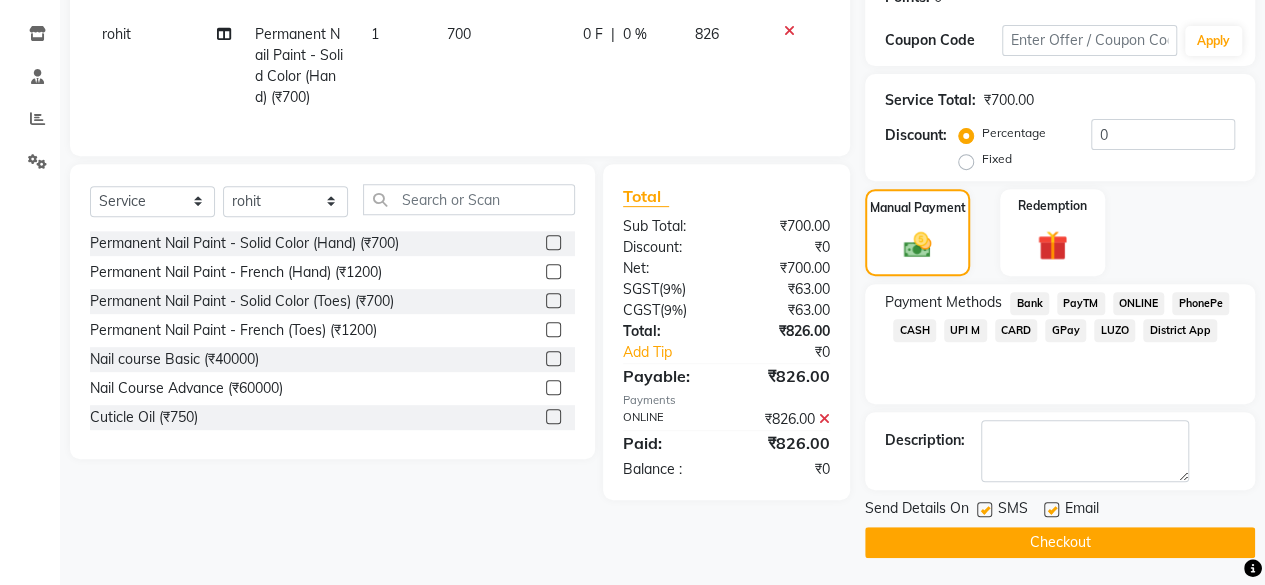 click on "Checkout" 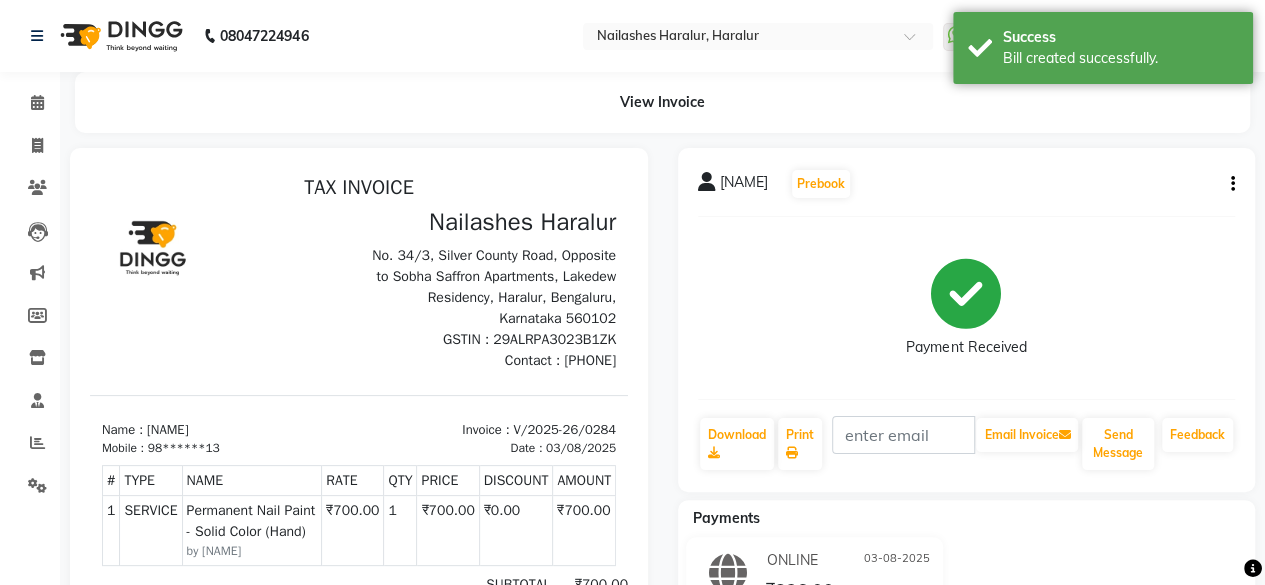 scroll, scrollTop: 0, scrollLeft: 0, axis: both 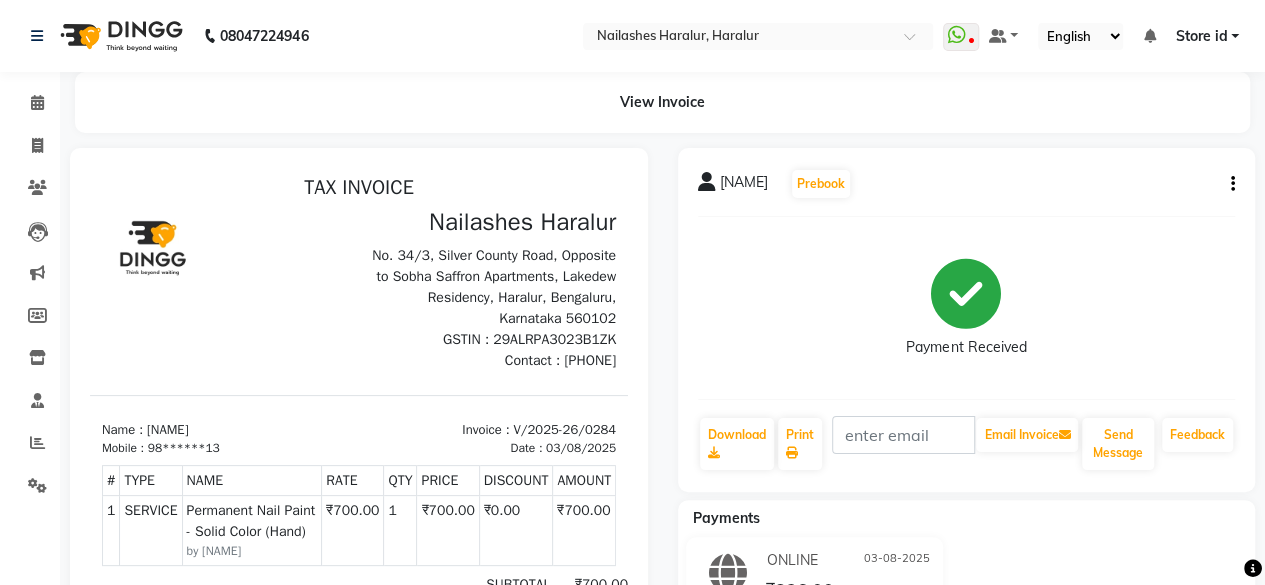 drag, startPoint x: 1278, startPoint y: 161, endPoint x: 458, endPoint y: 3, distance: 835.08325 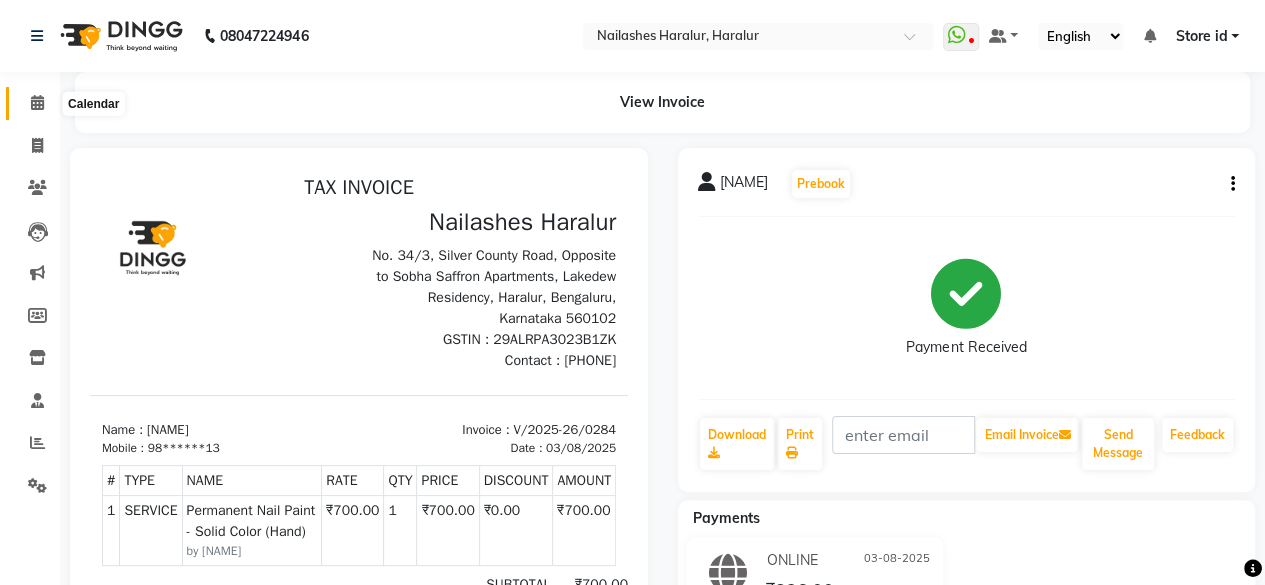 click 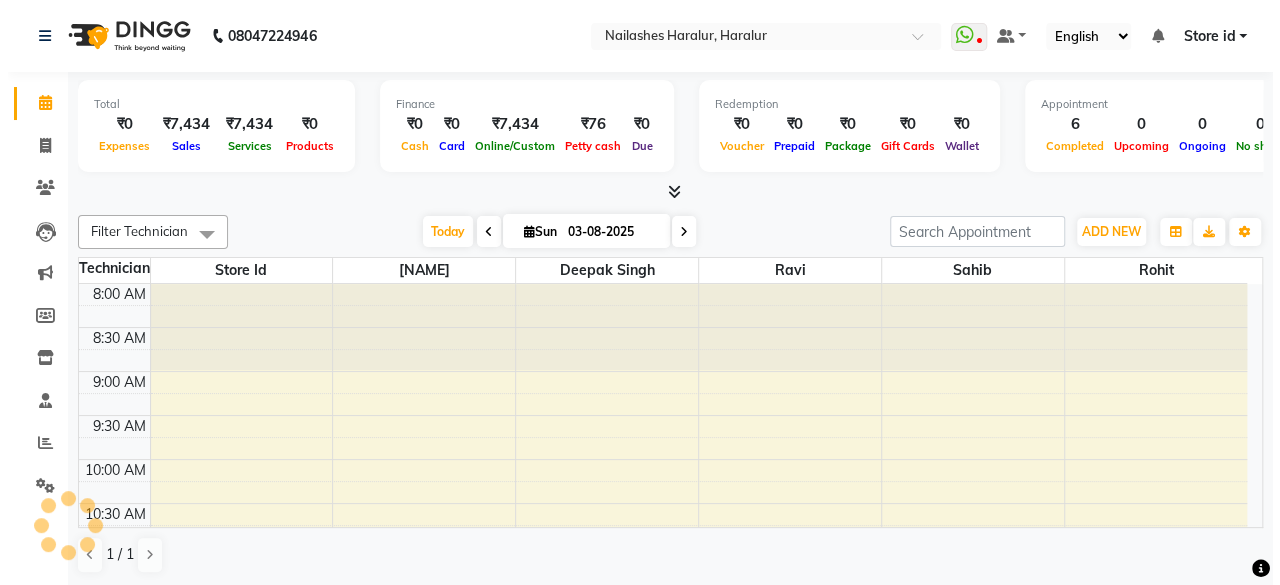 scroll, scrollTop: 0, scrollLeft: 0, axis: both 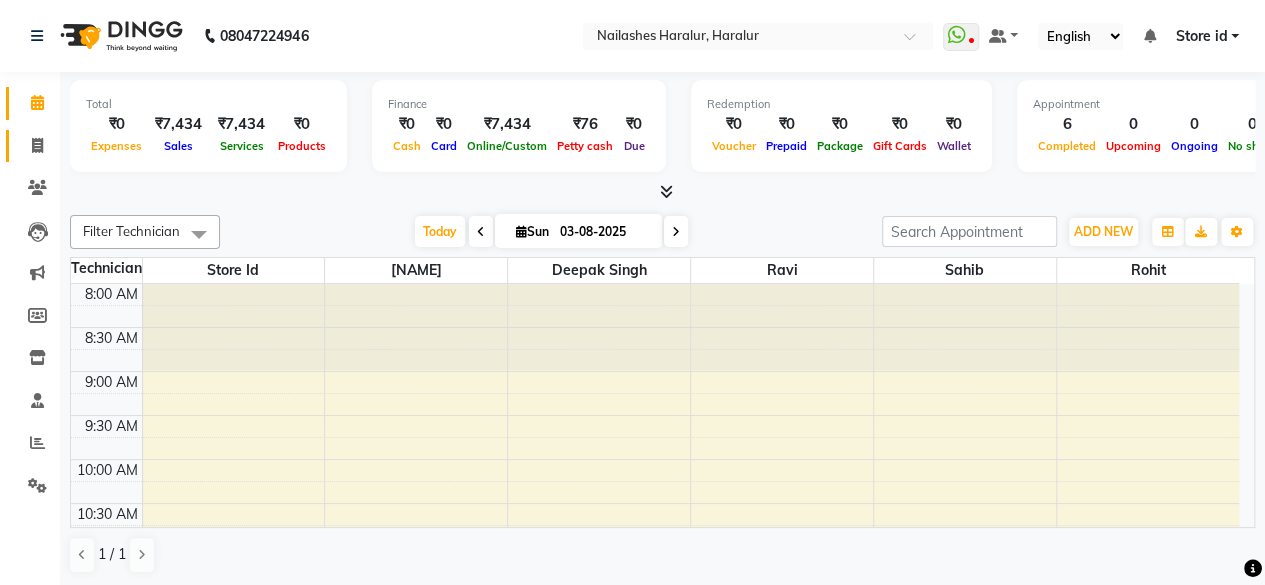 click 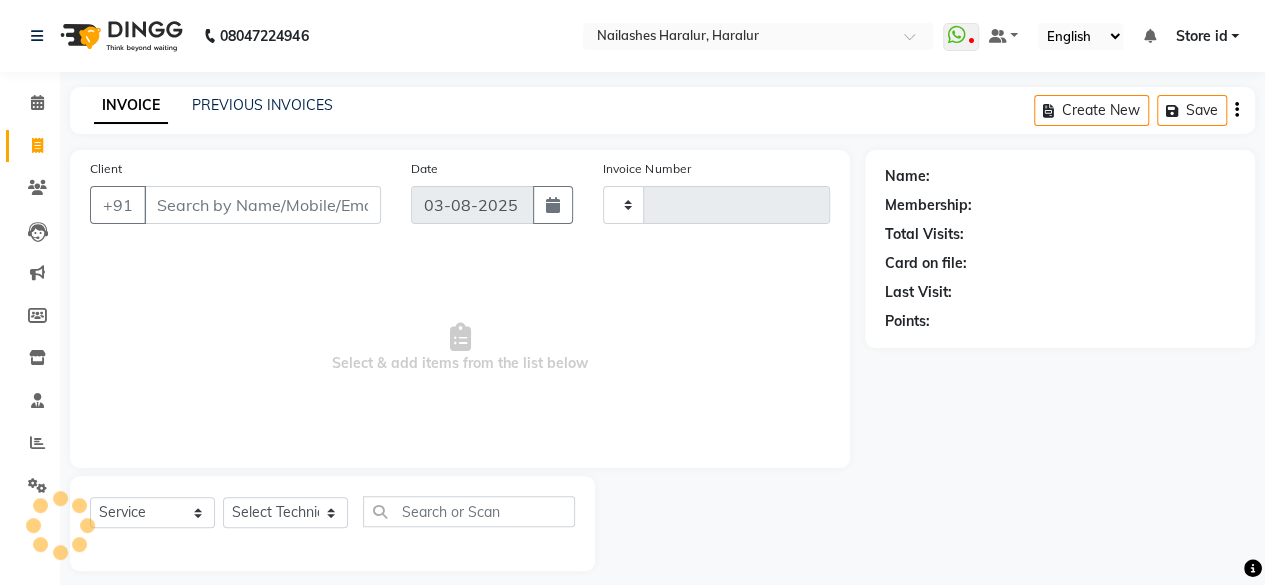 type on "0285" 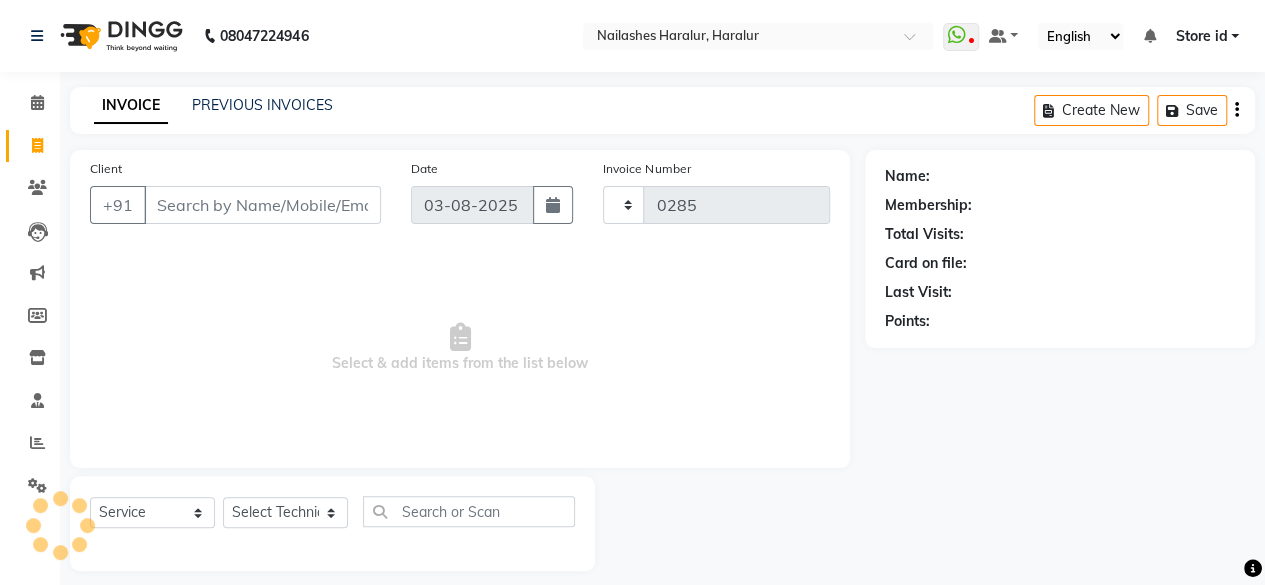 select on "8259" 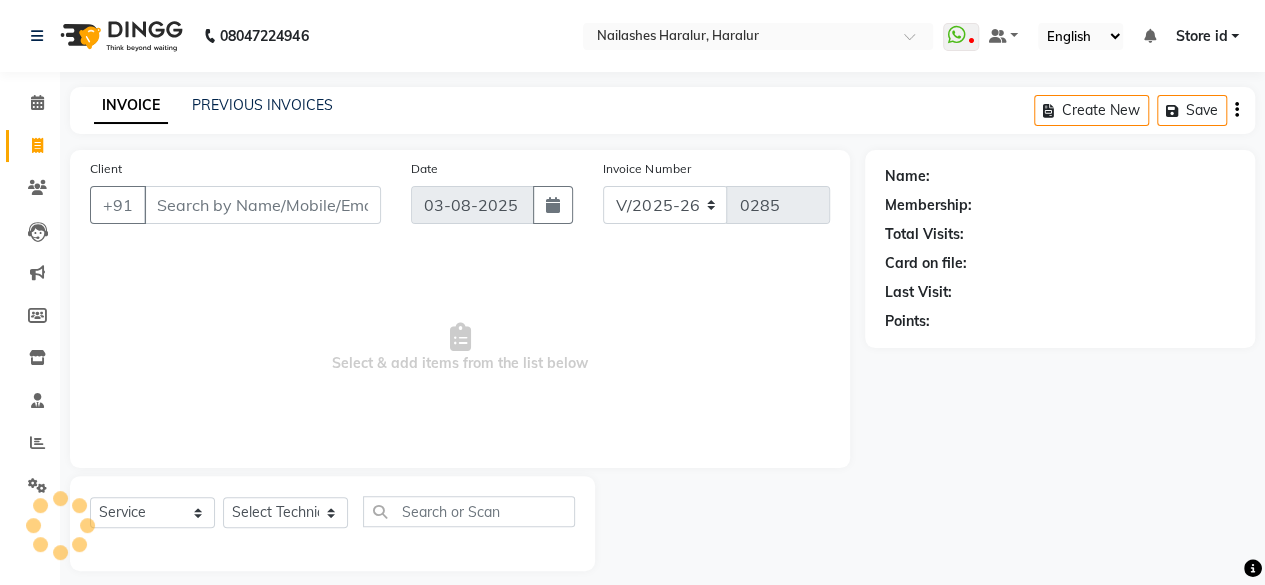 click on "Client" at bounding box center [262, 205] 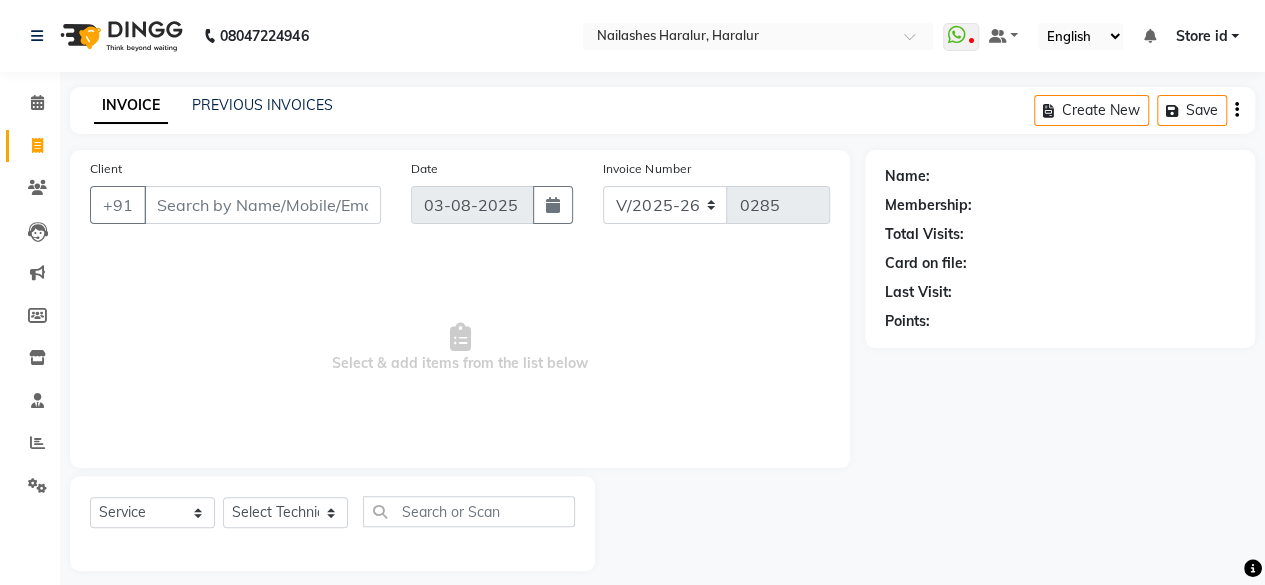 type on "8" 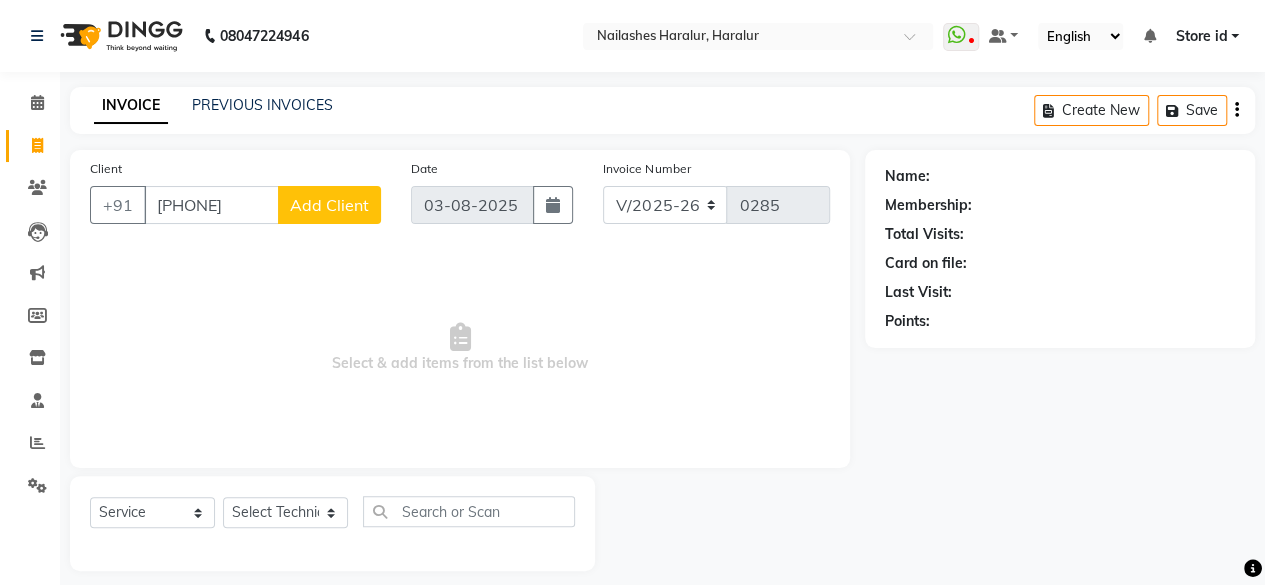 type on "[PHONE]" 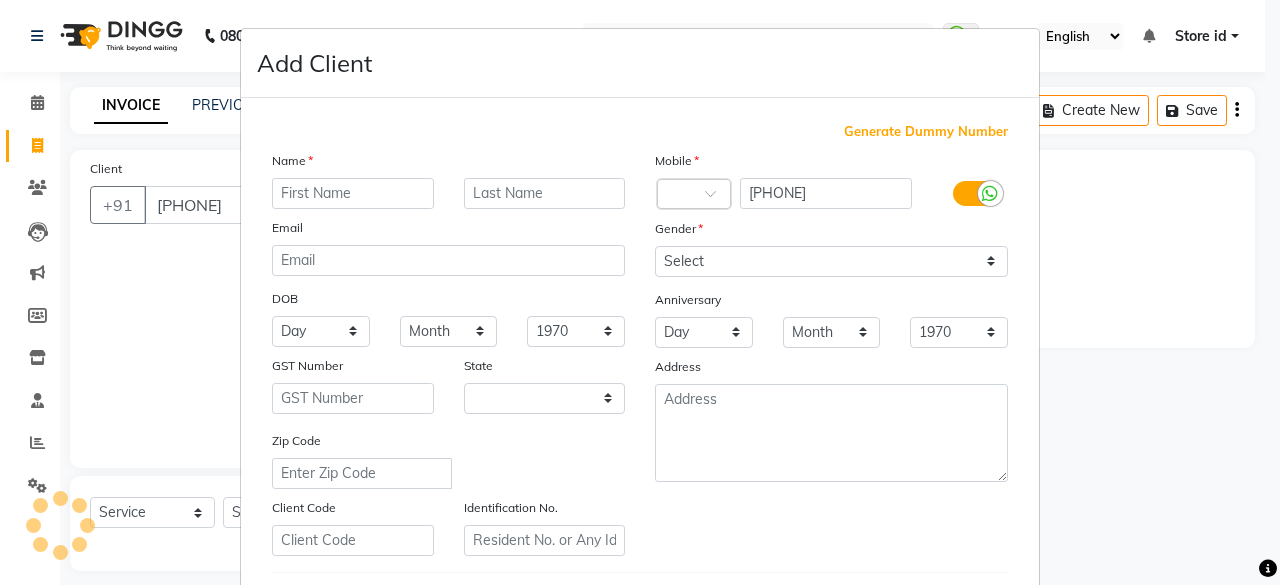 select on "21" 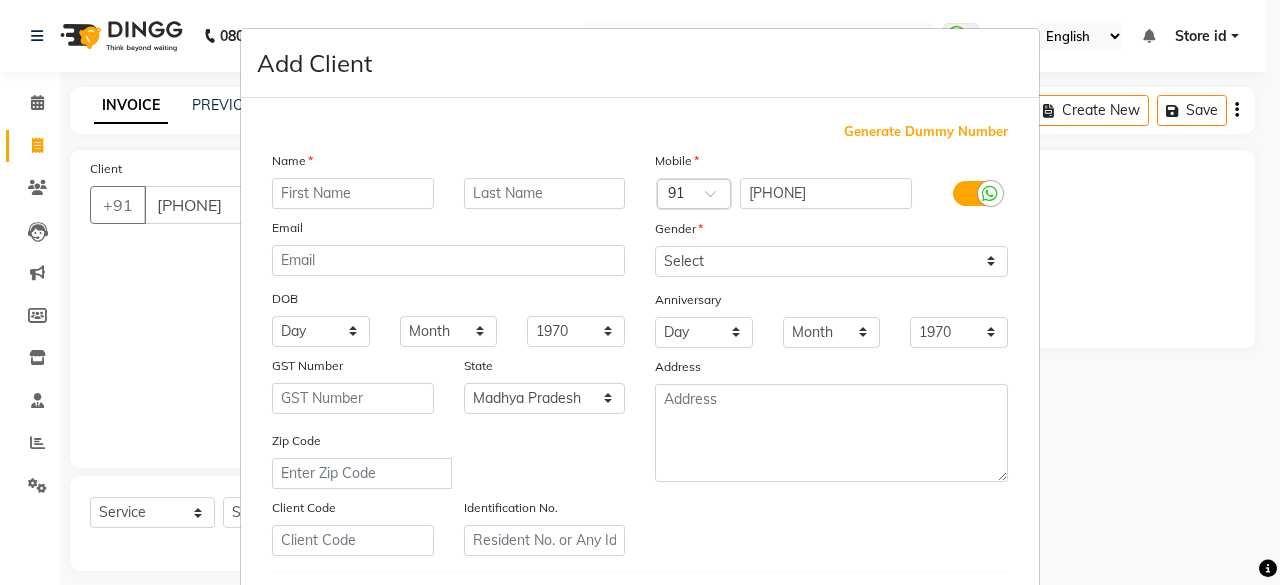 click at bounding box center (353, 193) 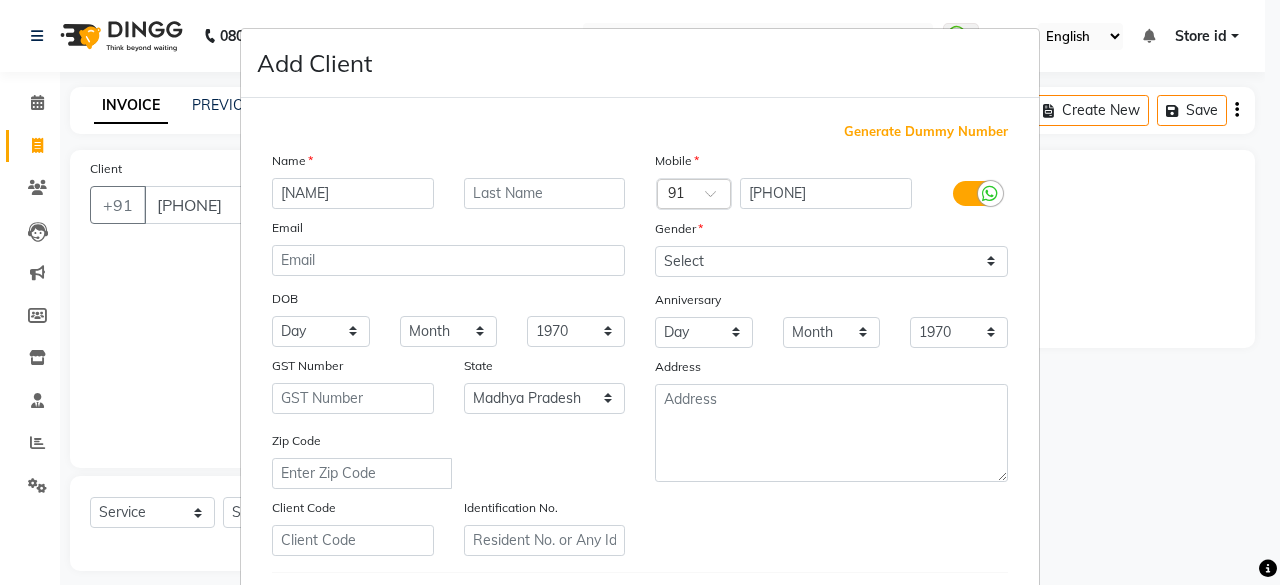 type on "[NAME]" 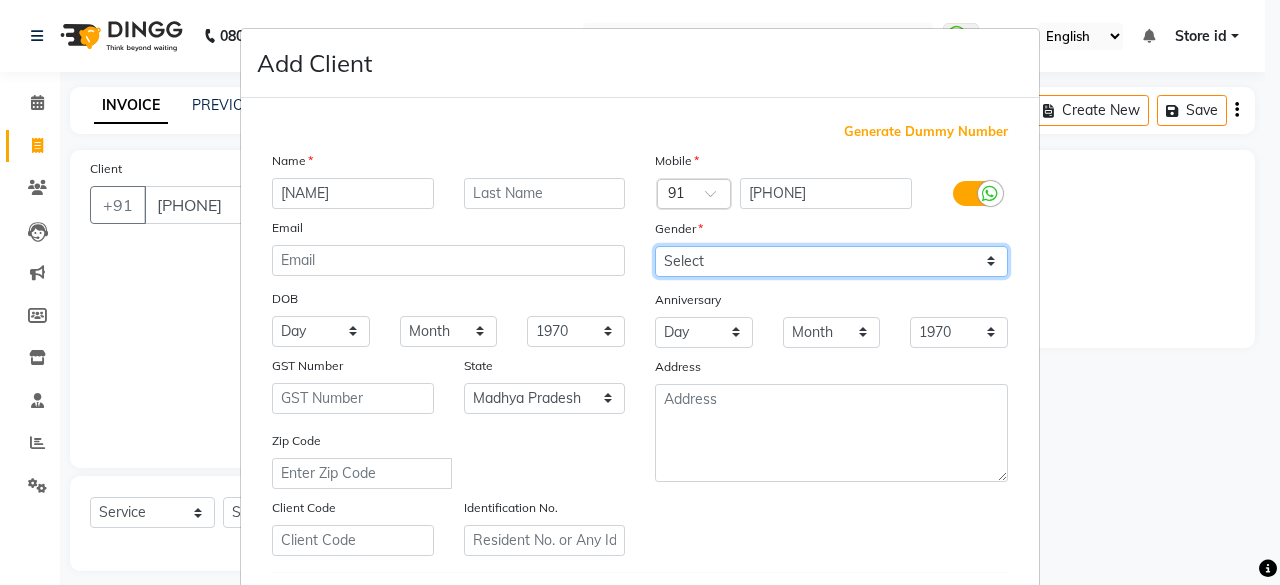 click on "Select Male Female Other Prefer Not To Say" at bounding box center [831, 261] 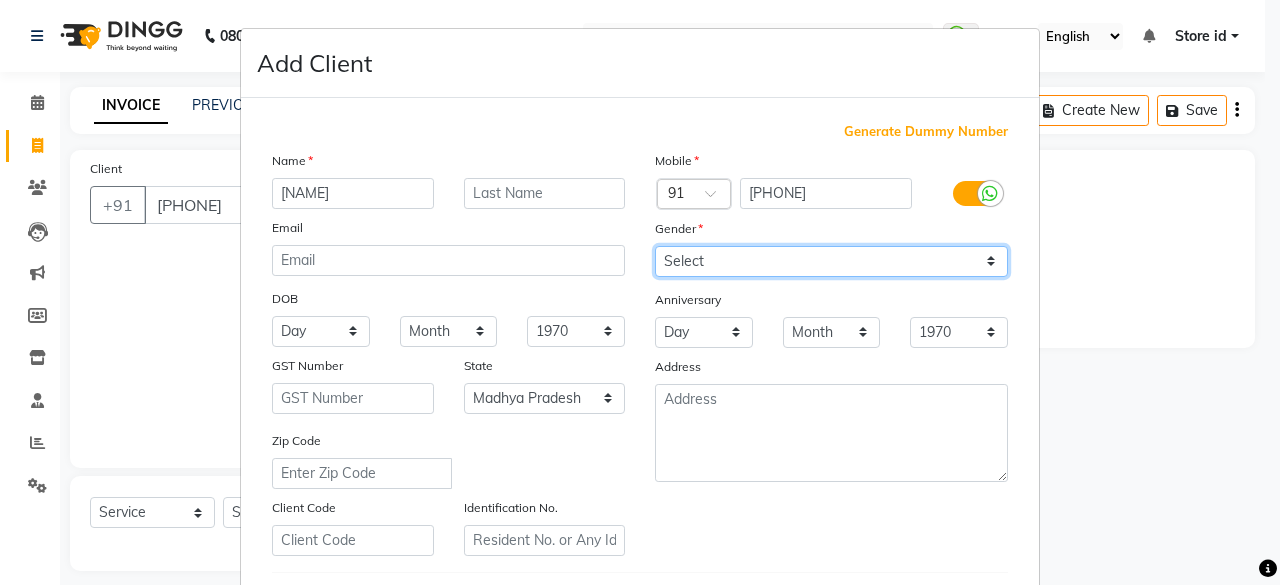 select on "female" 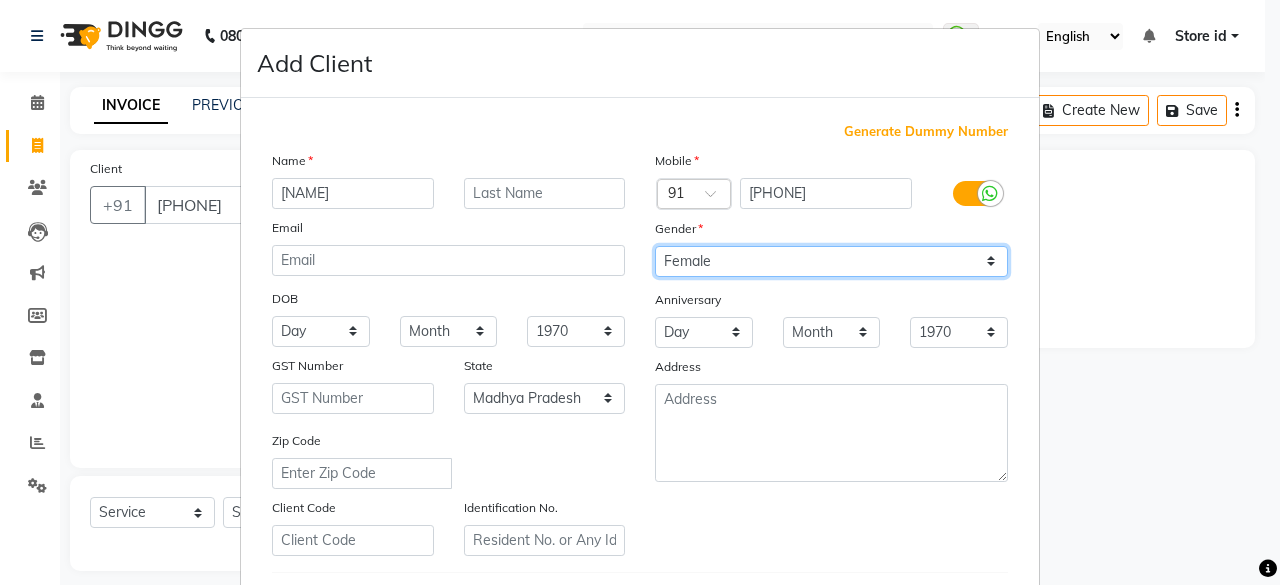 click on "Select Male Female Other Prefer Not To Say" at bounding box center (831, 261) 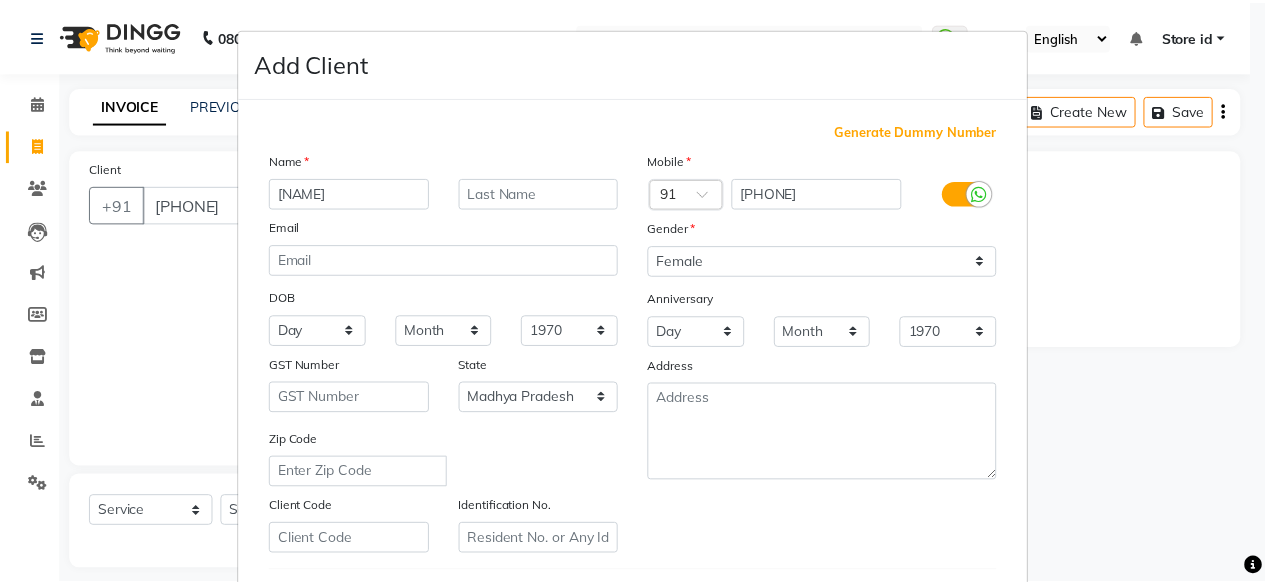 scroll, scrollTop: 334, scrollLeft: 0, axis: vertical 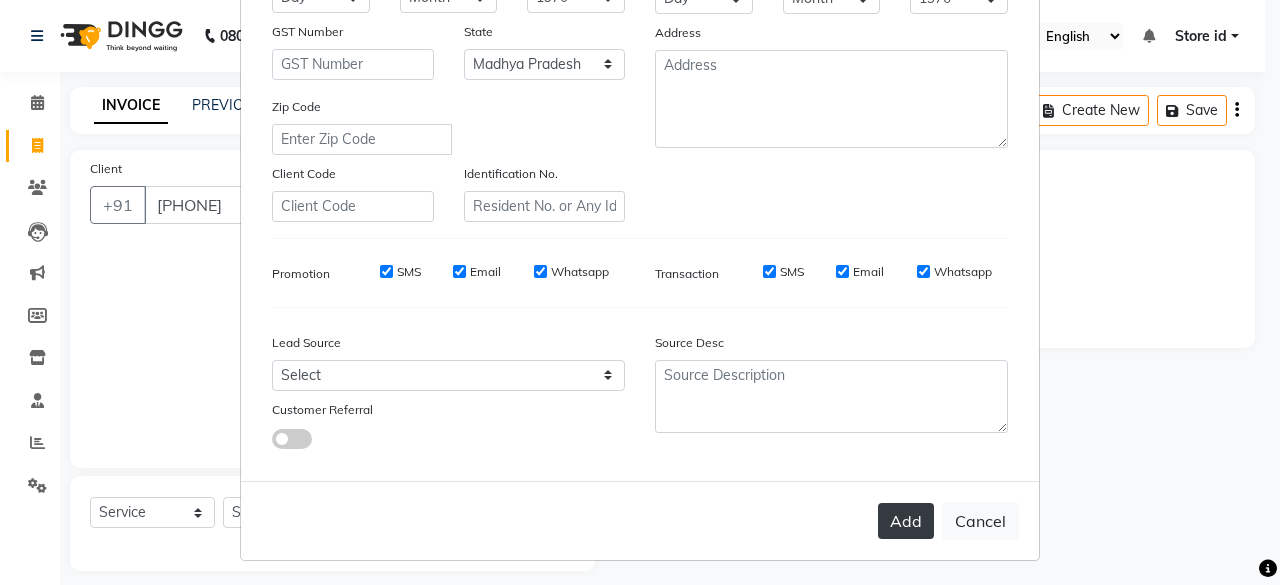 click on "Add" at bounding box center [906, 521] 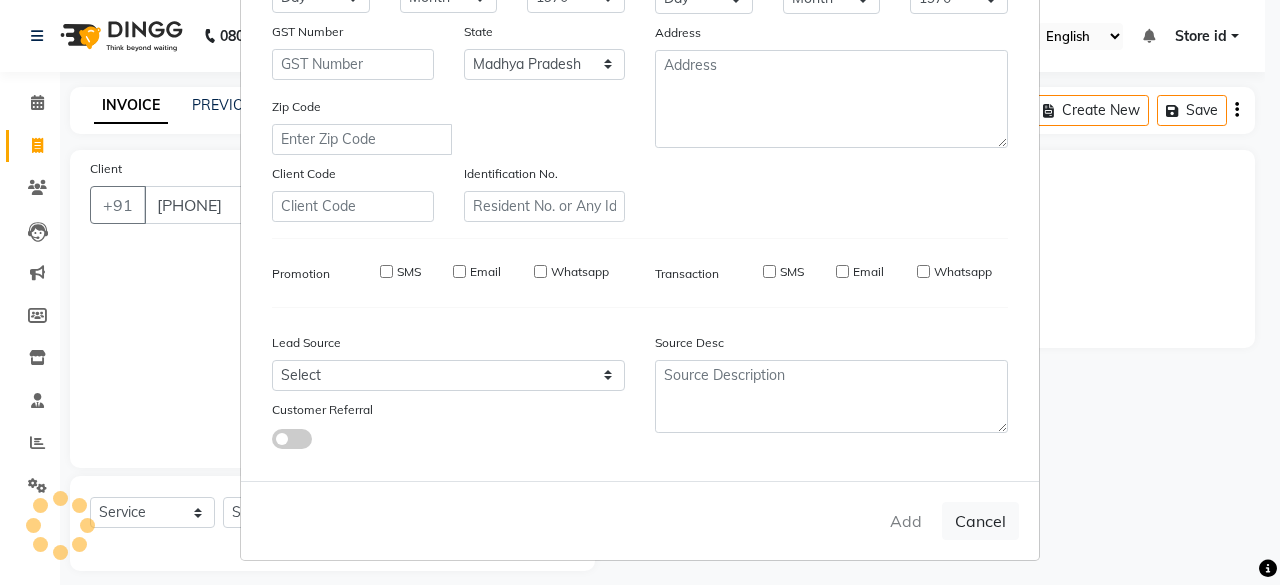 type on "99******60" 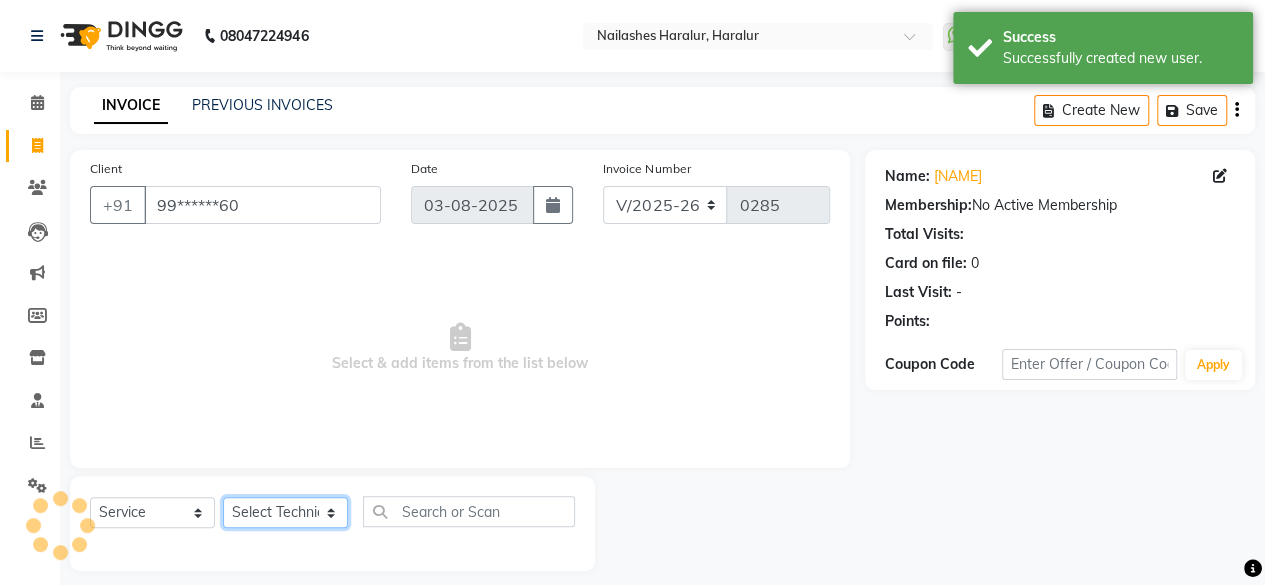 click on "Select Technician [NAME] [LAST] [NAME] [NAME] Store id" 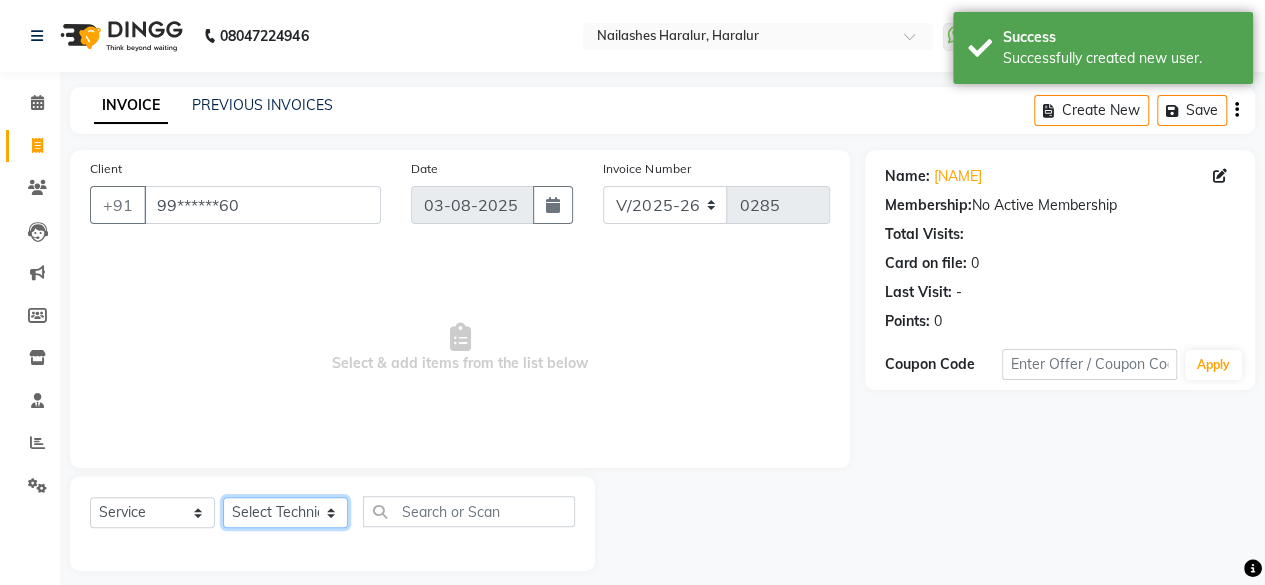 select on "82345" 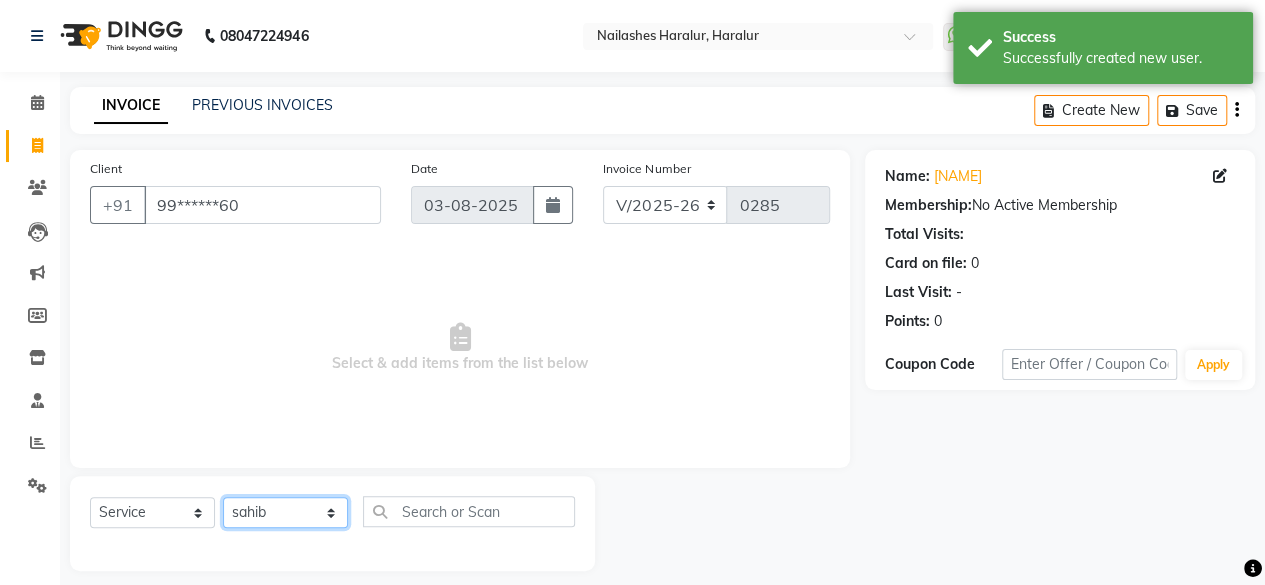 click on "Select Technician [NAME] [LAST] [NAME] [NAME] Store id" 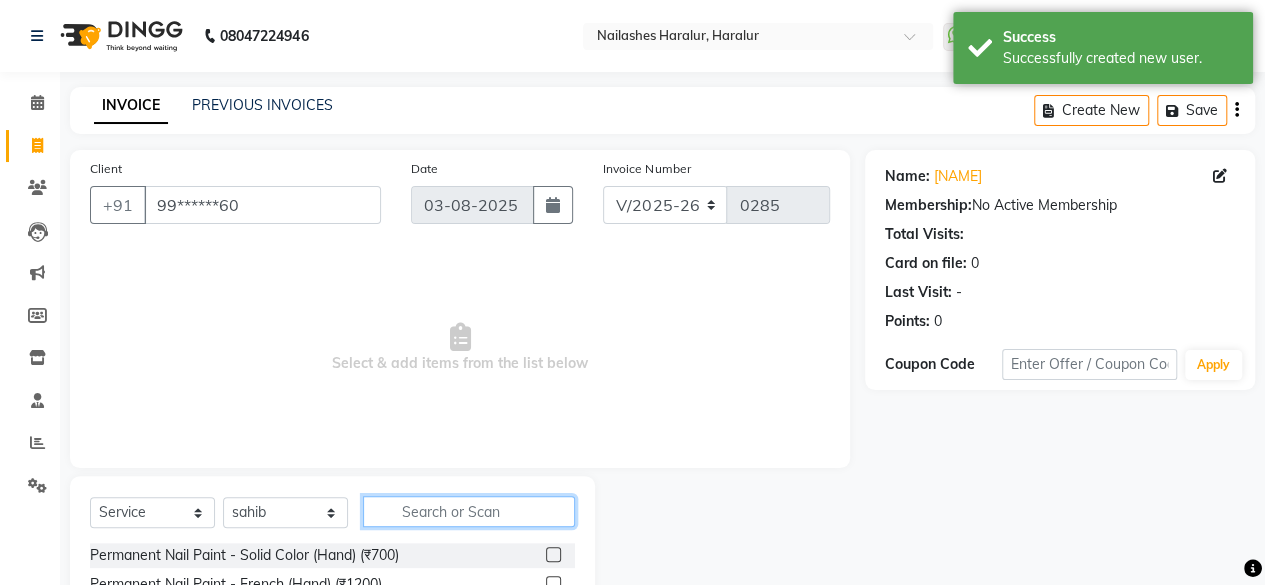click 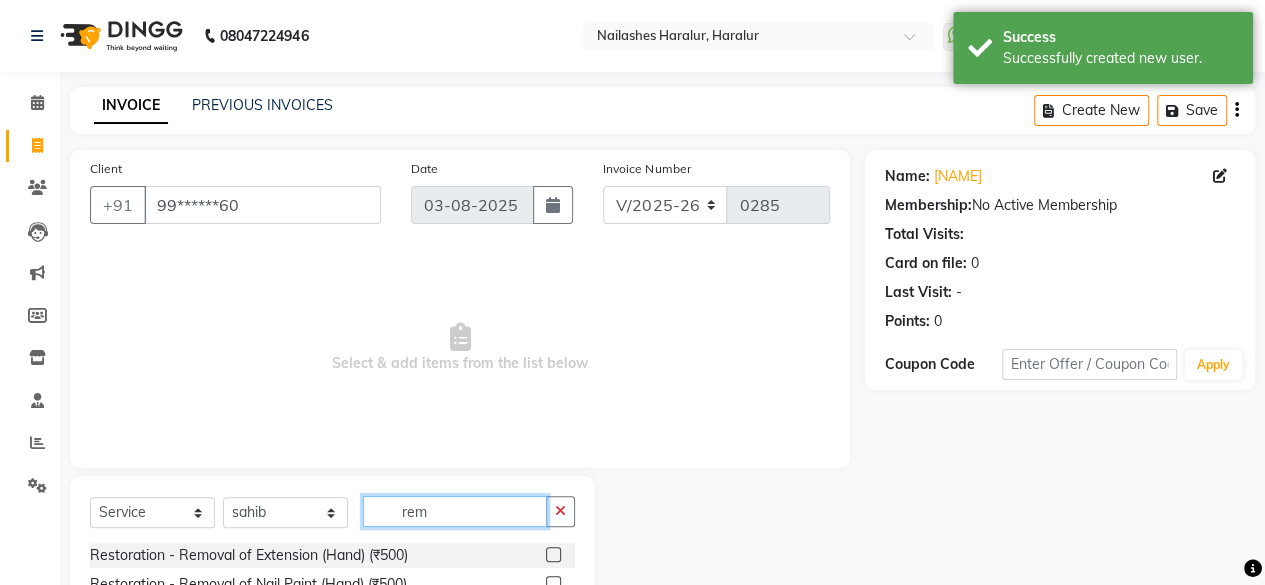 scroll, scrollTop: 215, scrollLeft: 0, axis: vertical 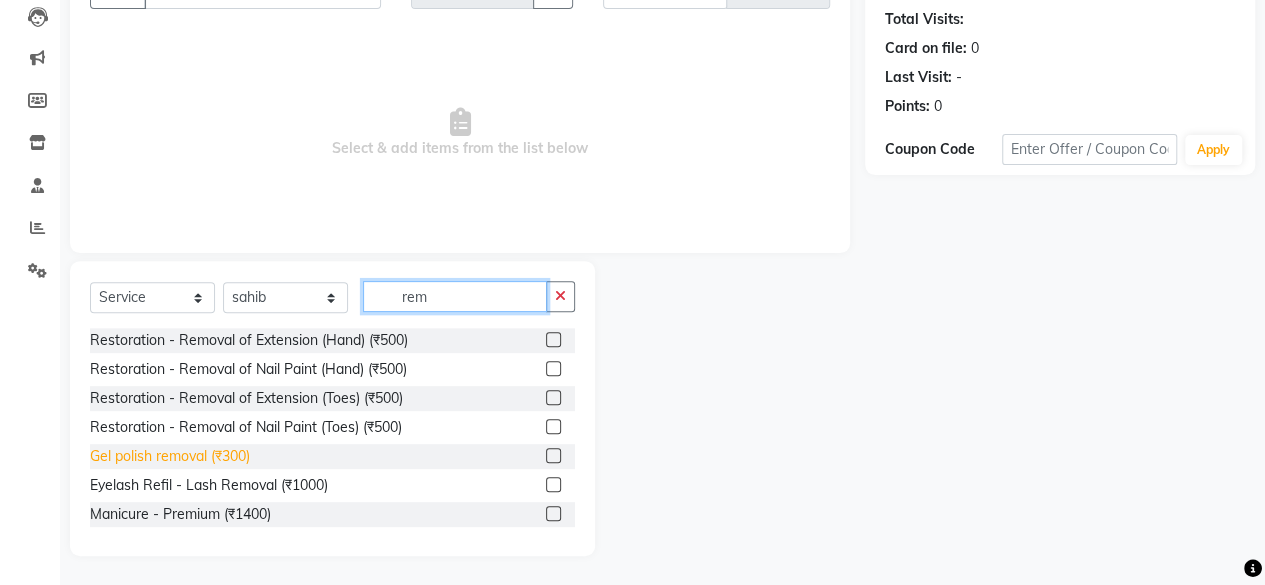 type on "rem" 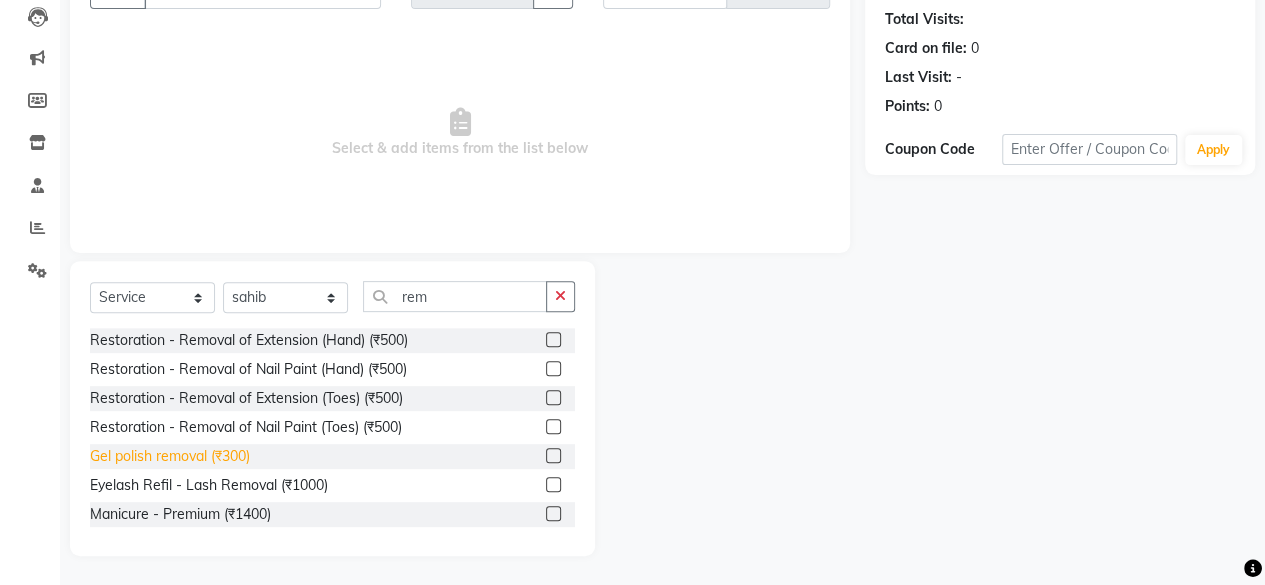 click on "Gel polish removal (₹300)" 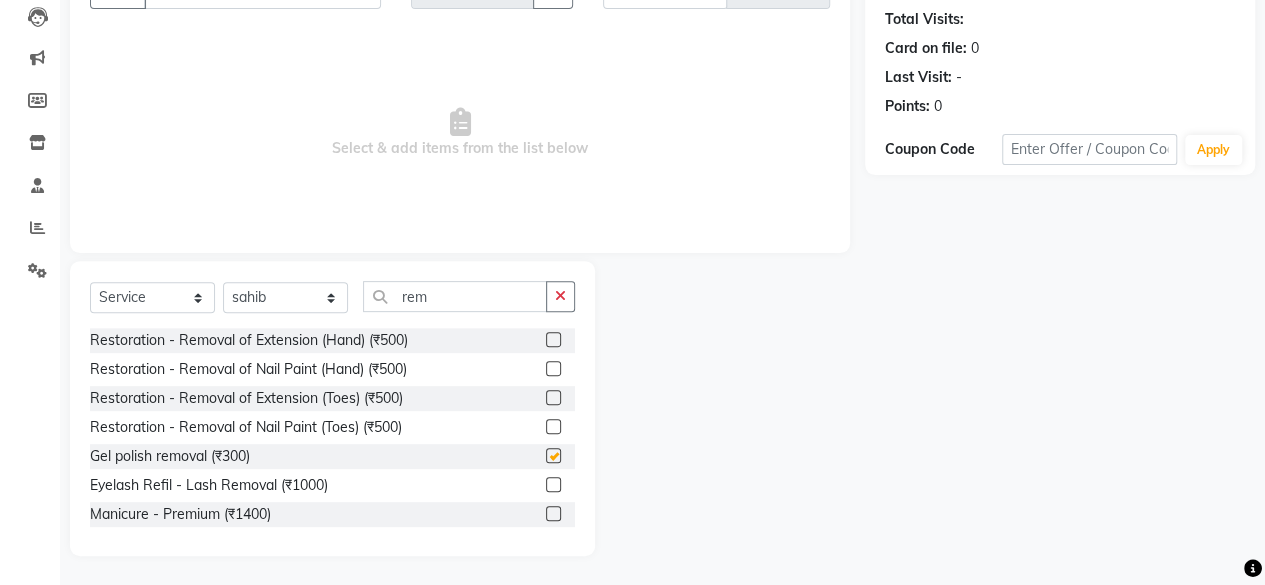 checkbox on "false" 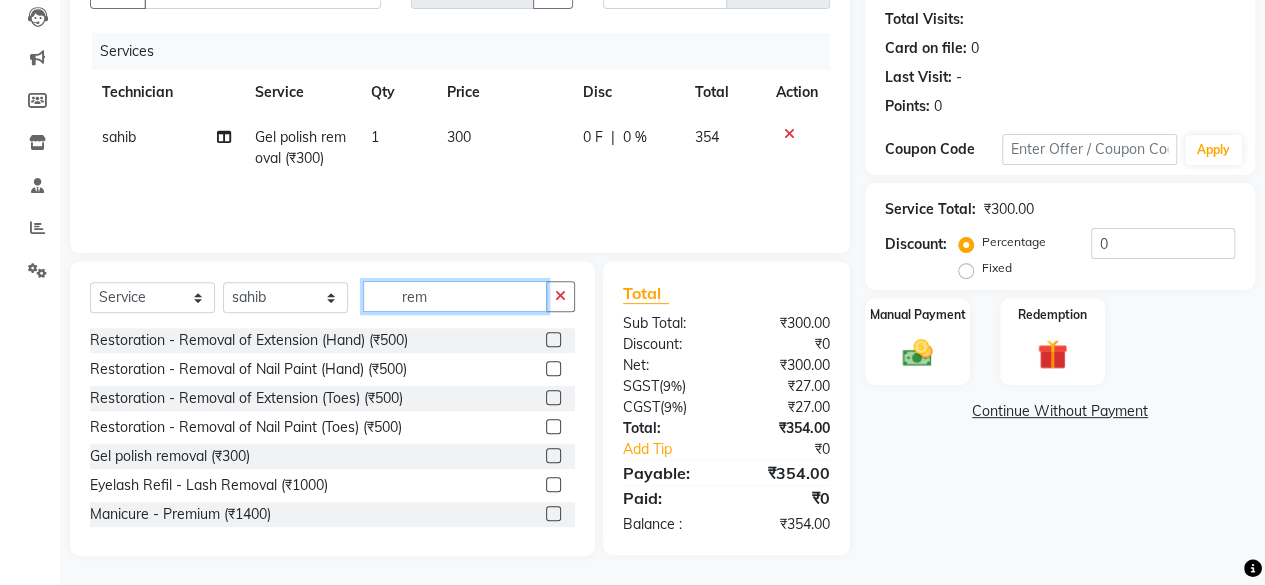 click on "rem" 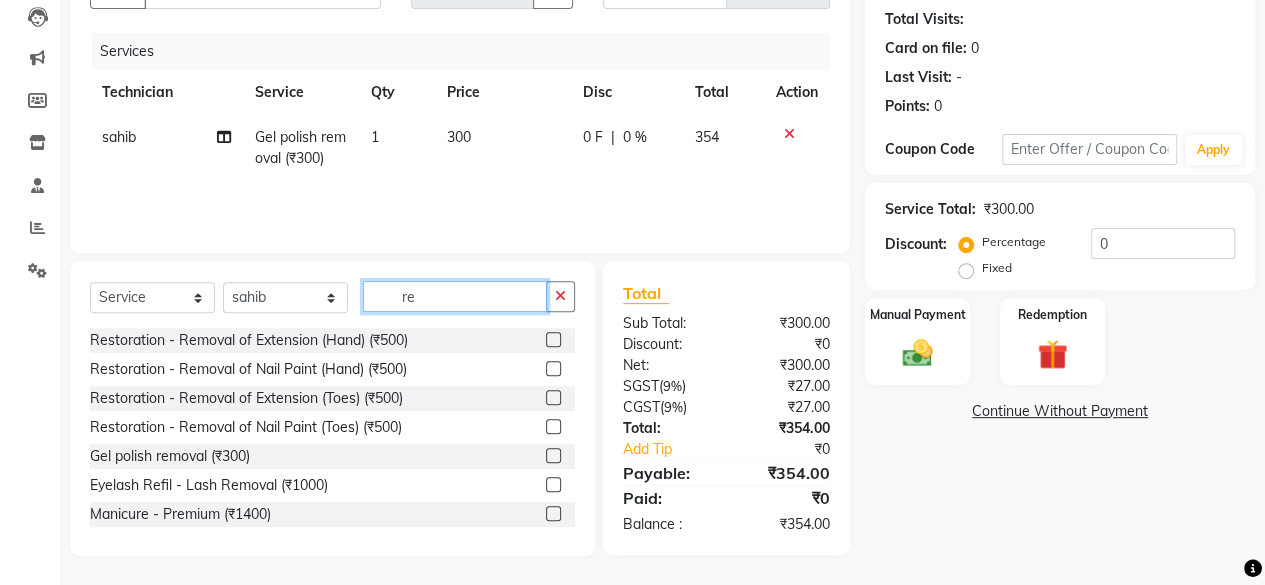 type on "r" 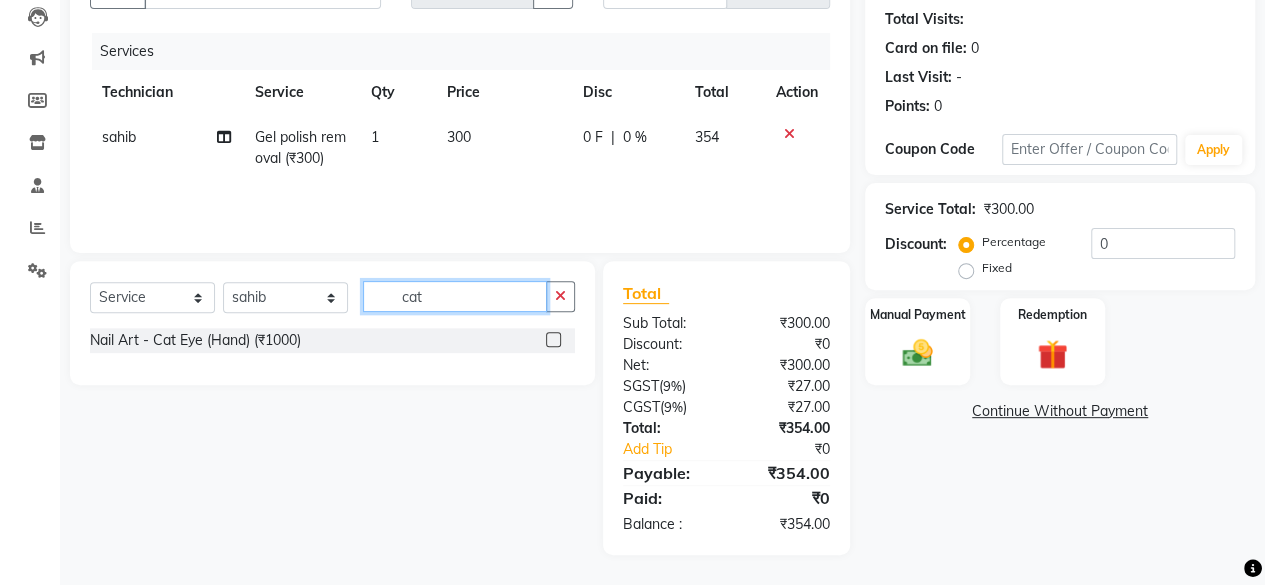scroll, scrollTop: 213, scrollLeft: 0, axis: vertical 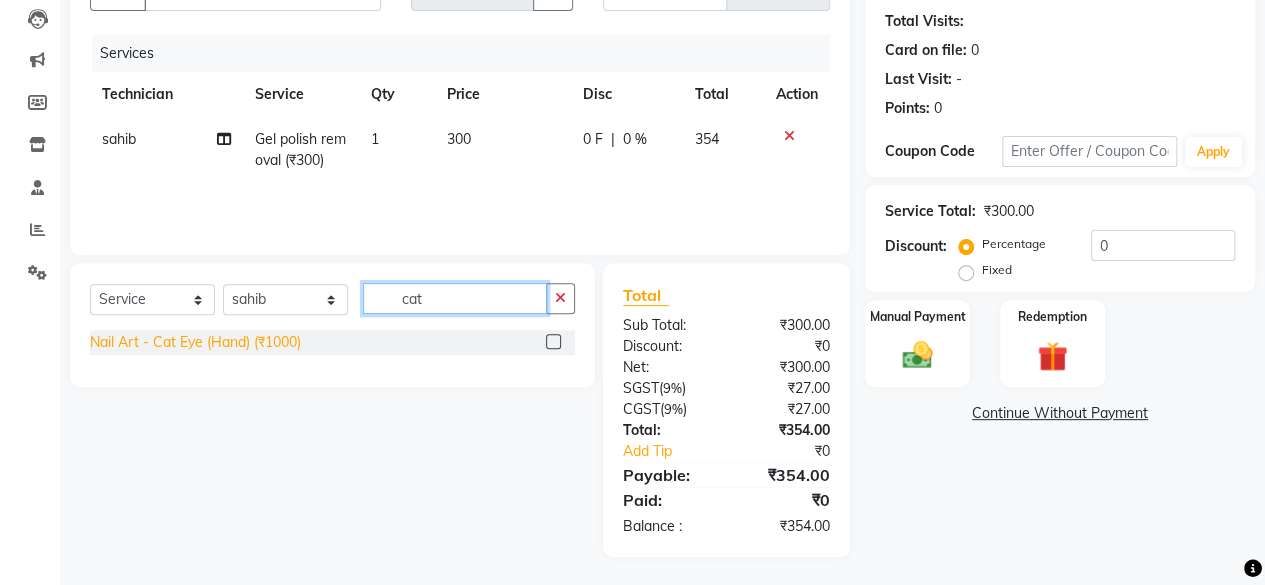 type on "cat" 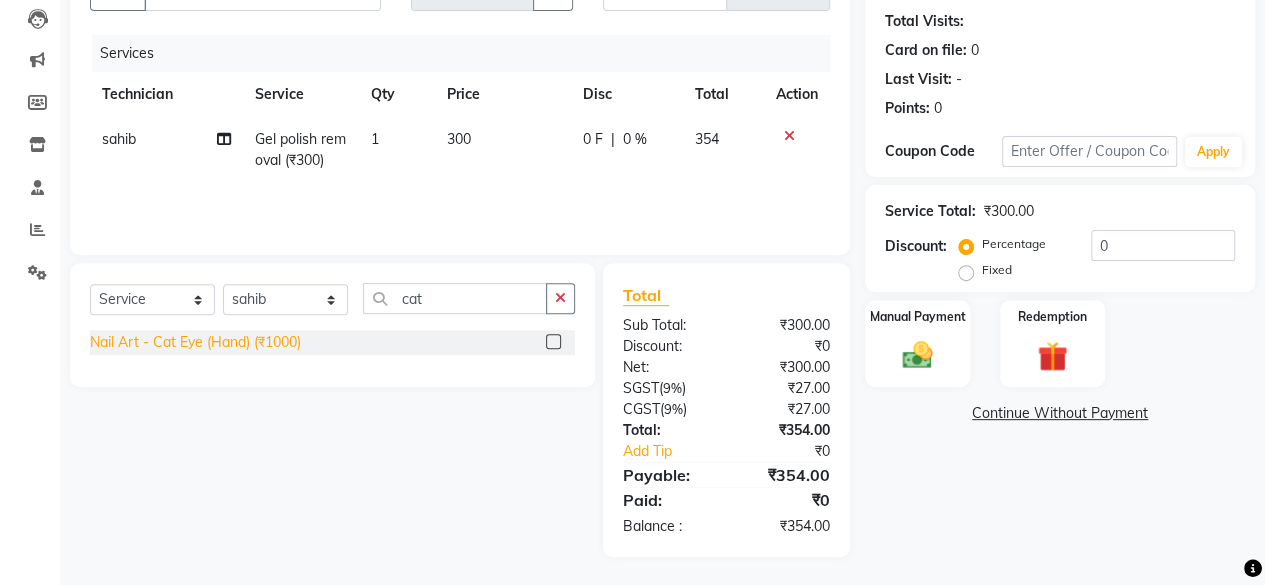 click on "Nail Art - Cat Eye (Hand) (₹1000)" 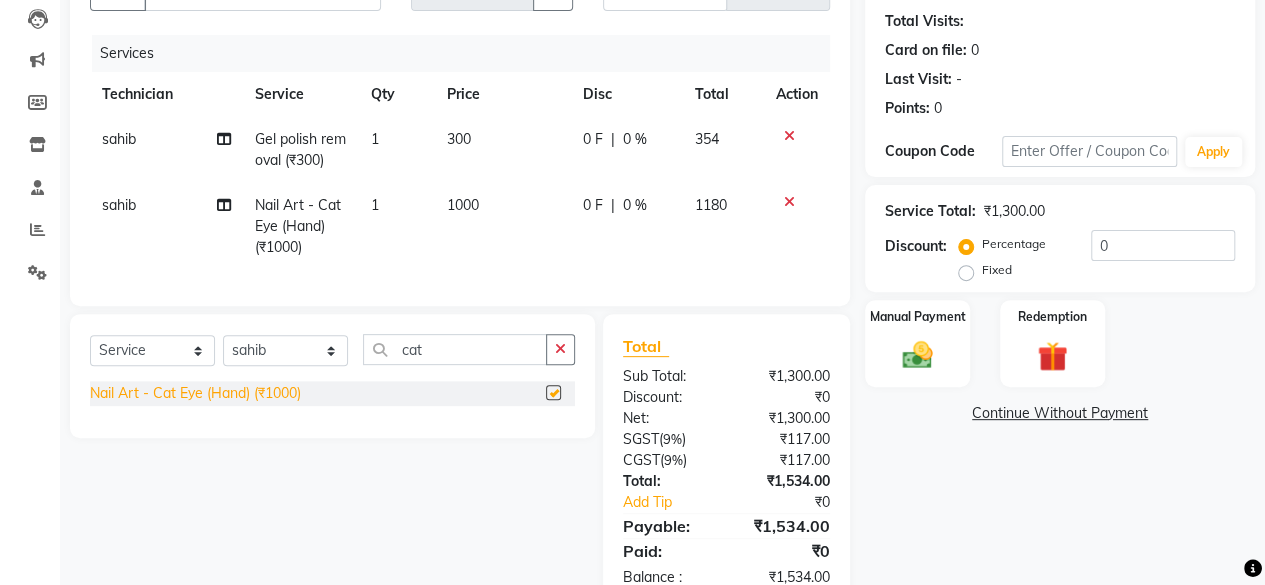 checkbox on "false" 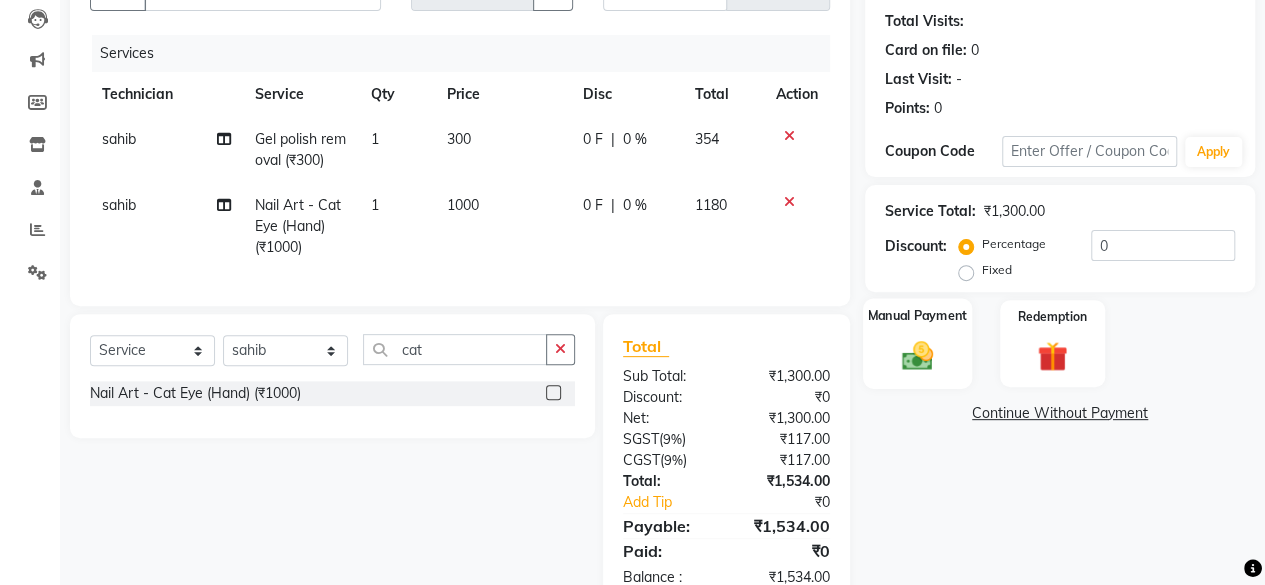 click on "Manual Payment" 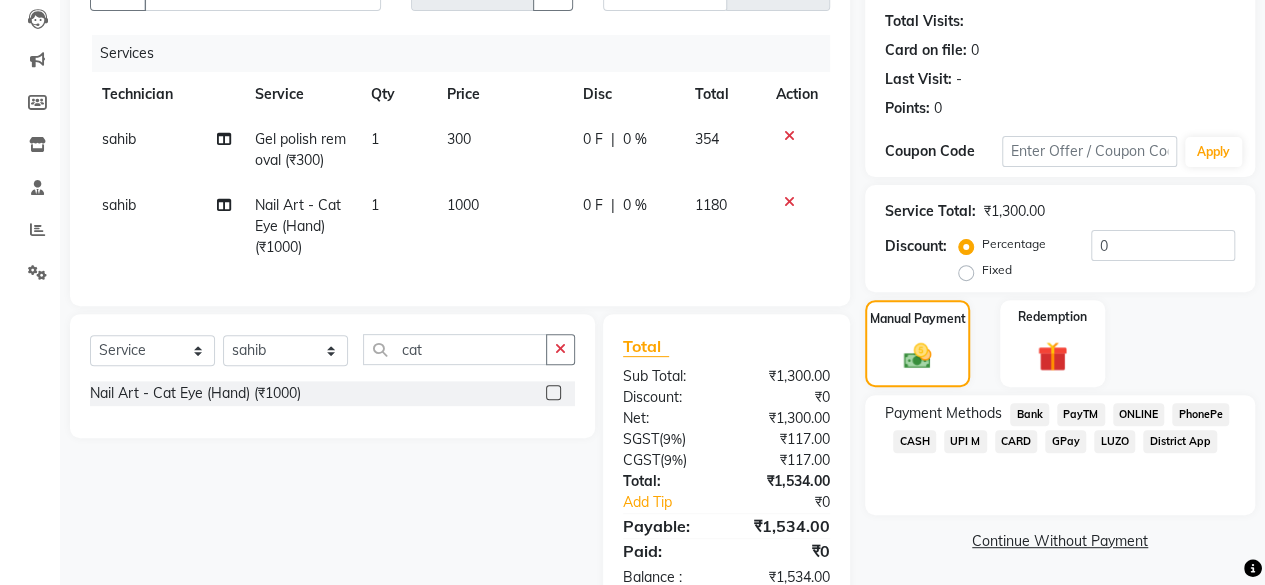 click on "ONLINE" 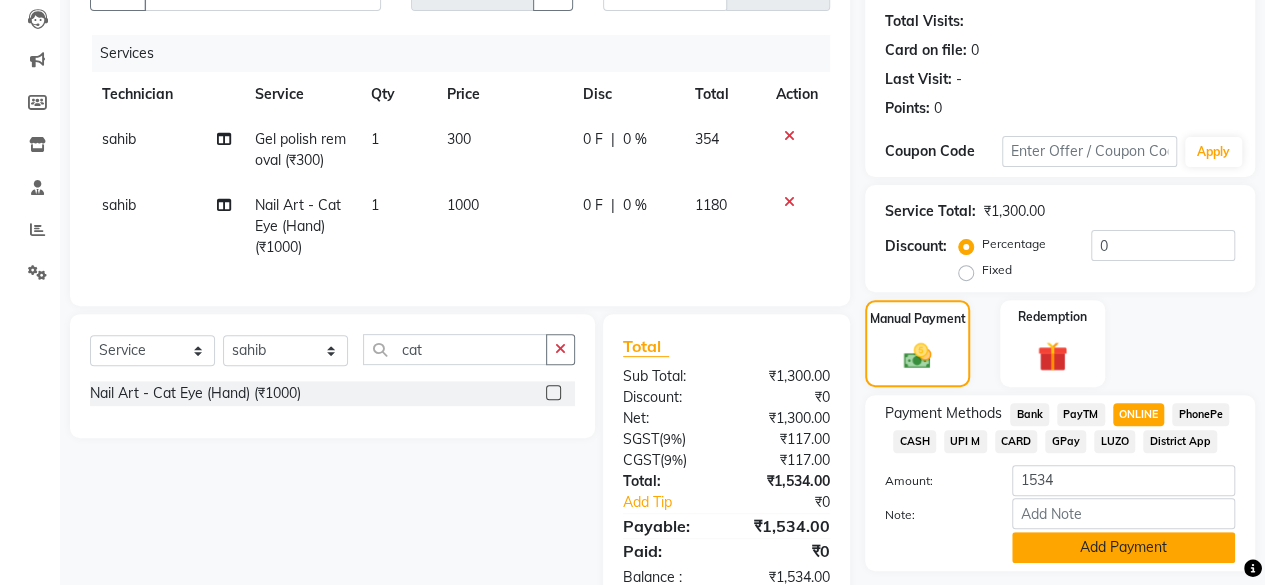 click on "Add Payment" 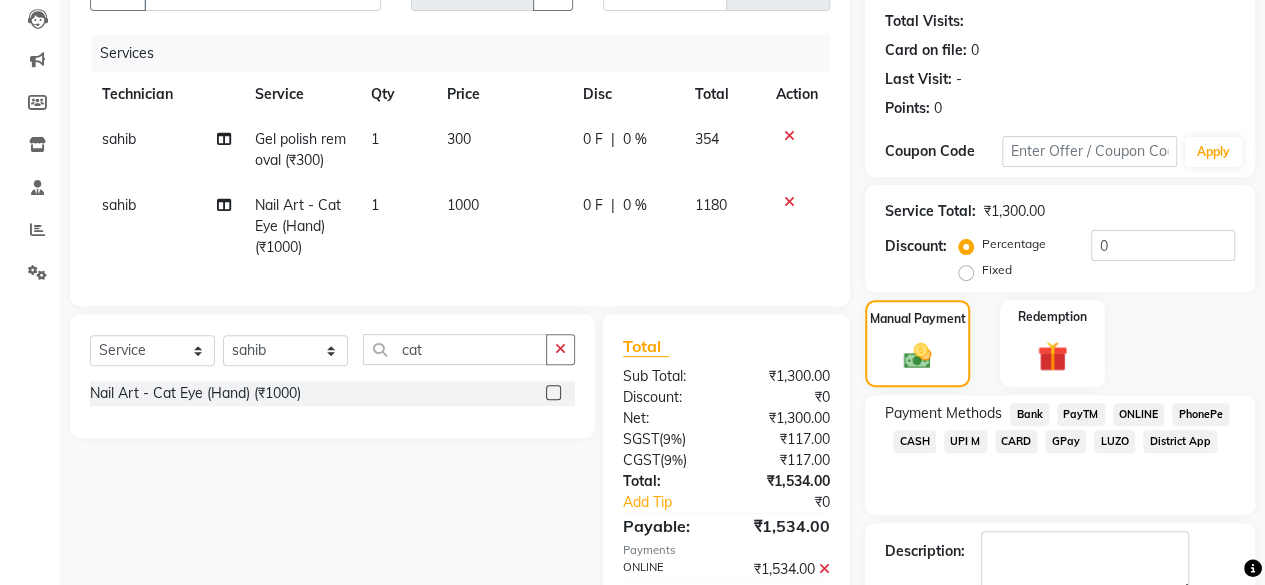scroll, scrollTop: 324, scrollLeft: 0, axis: vertical 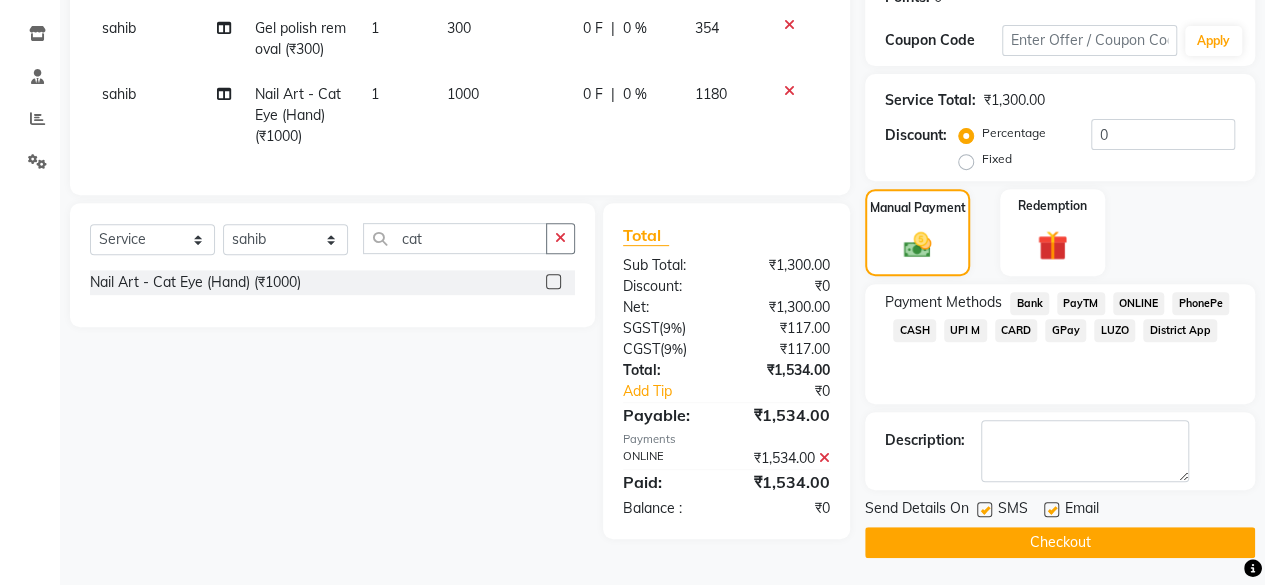click on "Checkout" 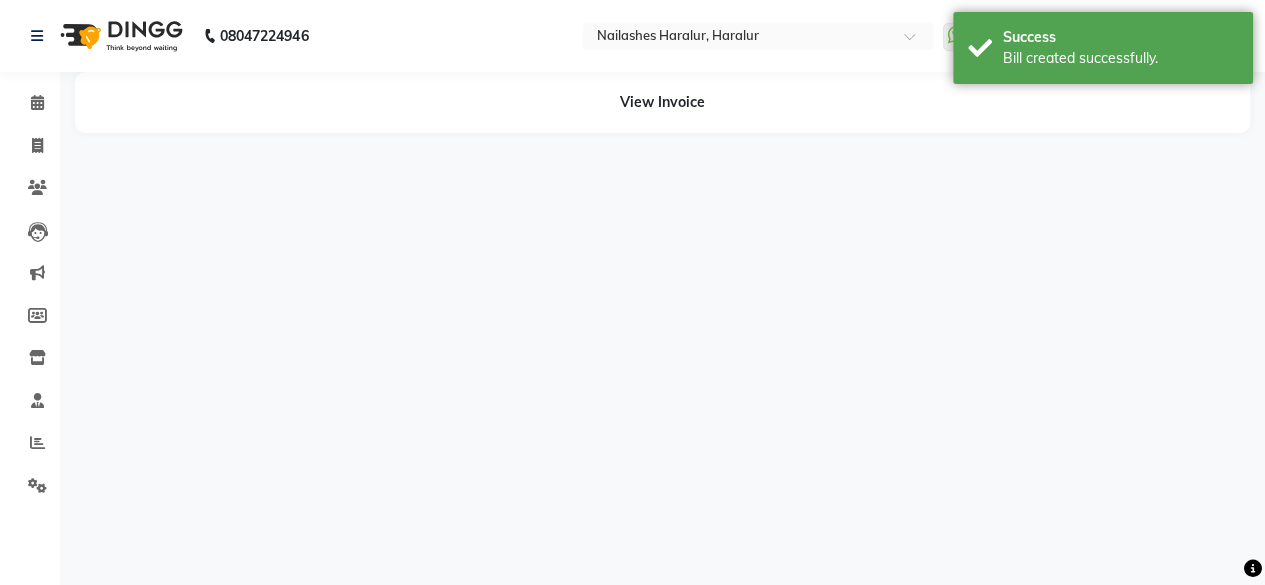 scroll, scrollTop: 0, scrollLeft: 0, axis: both 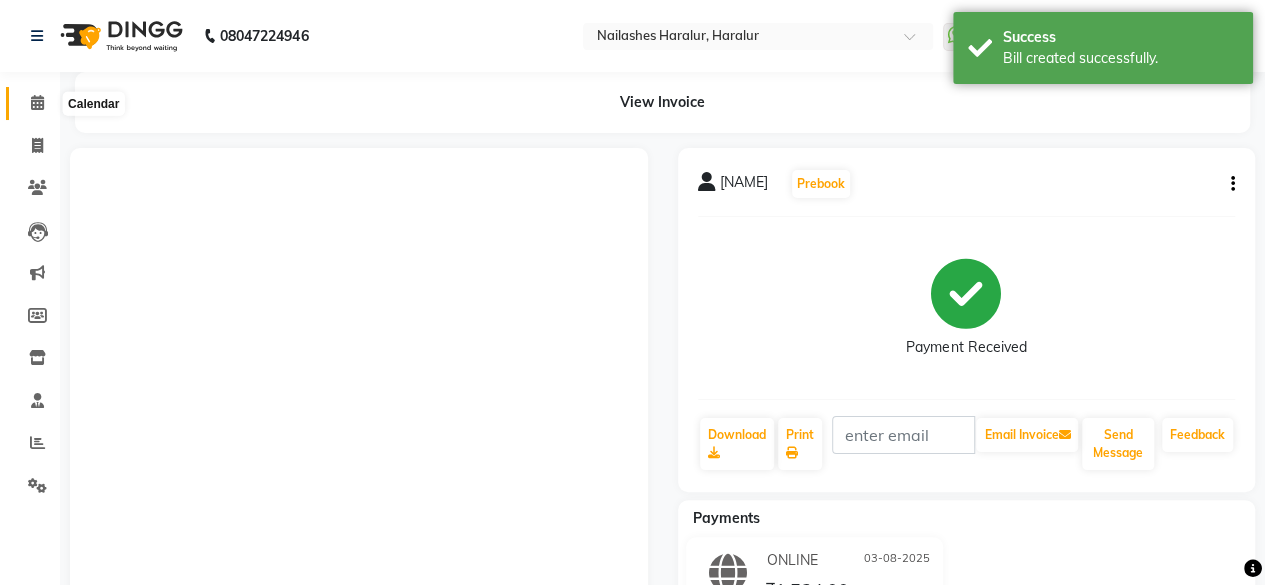 click 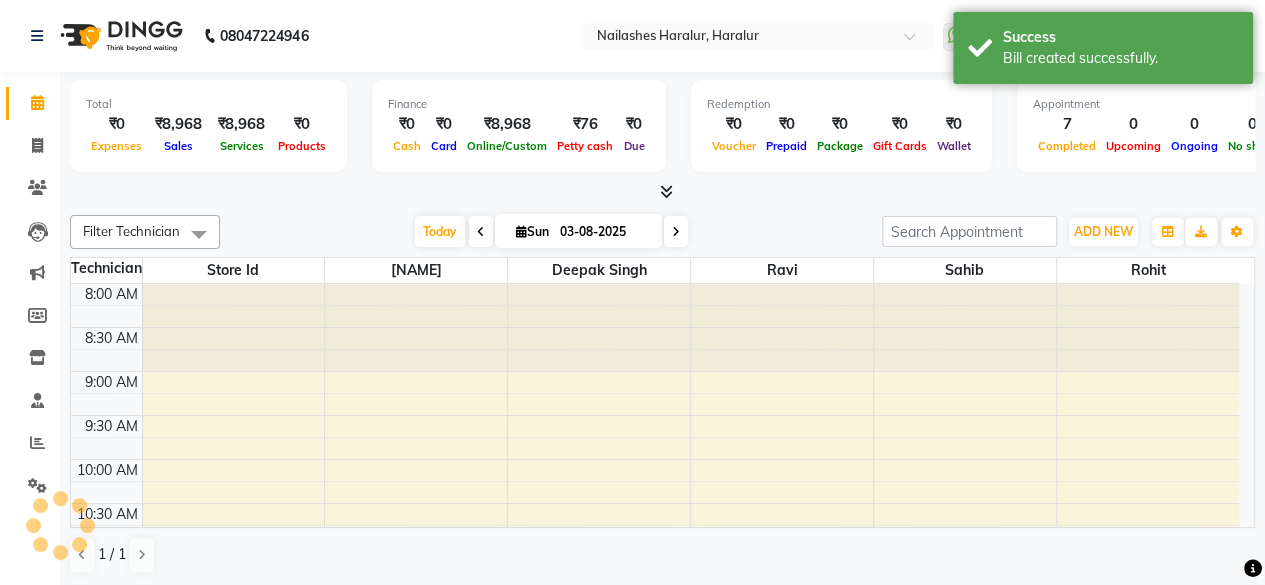 scroll, scrollTop: 0, scrollLeft: 0, axis: both 